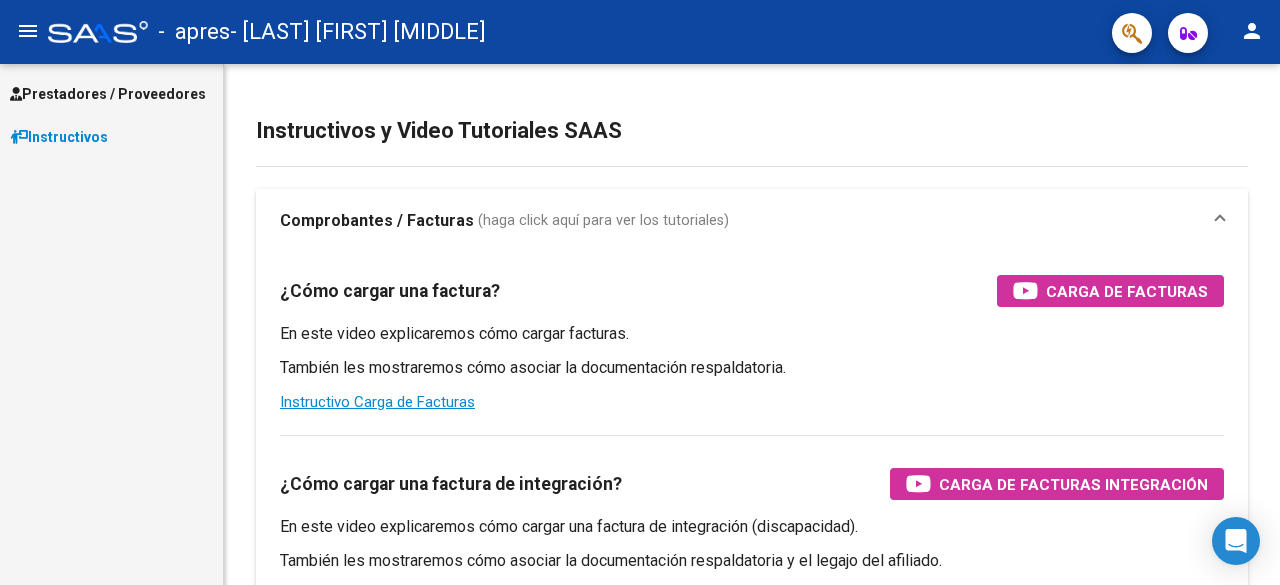 scroll, scrollTop: 0, scrollLeft: 0, axis: both 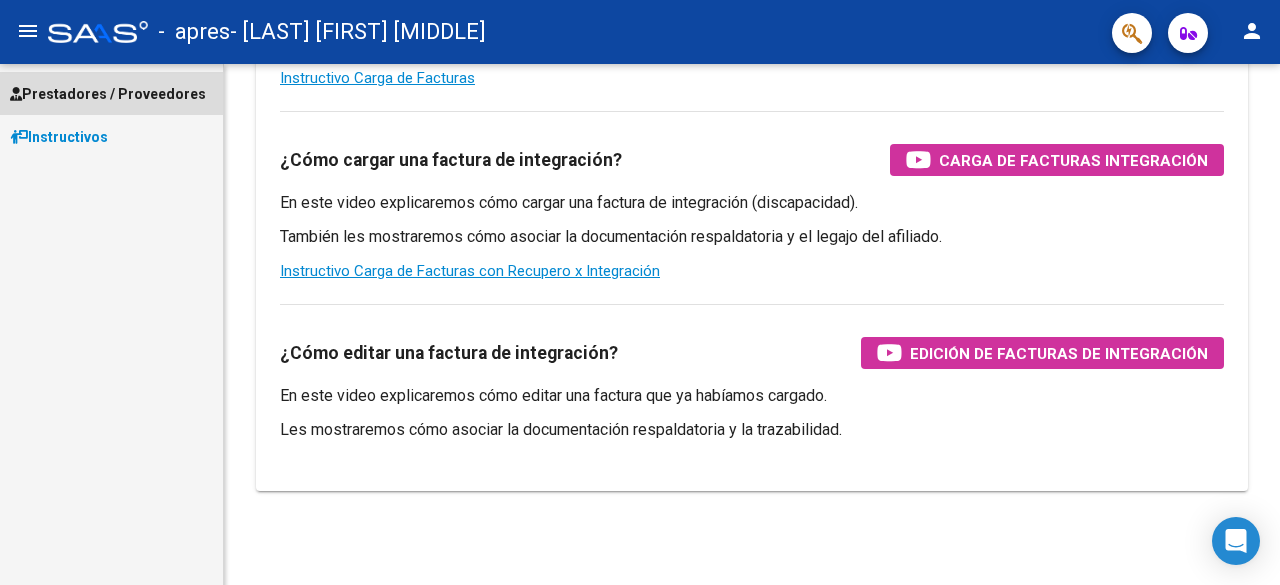 click on "Prestadores / Proveedores" at bounding box center [111, 93] 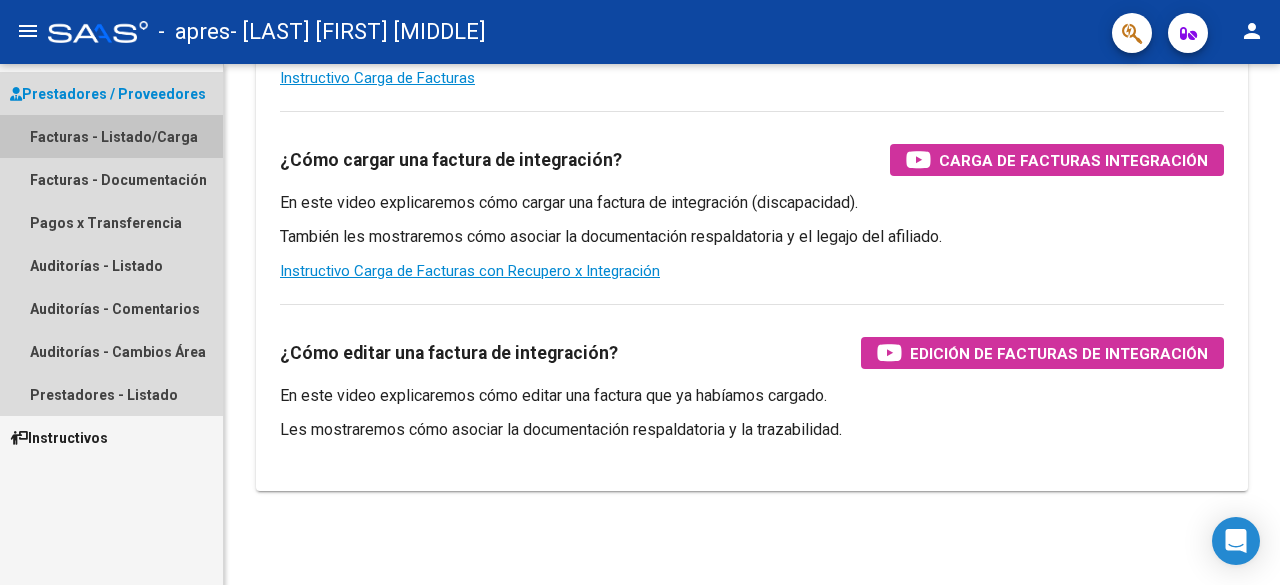 click on "Facturas - Listado/Carga" at bounding box center [111, 136] 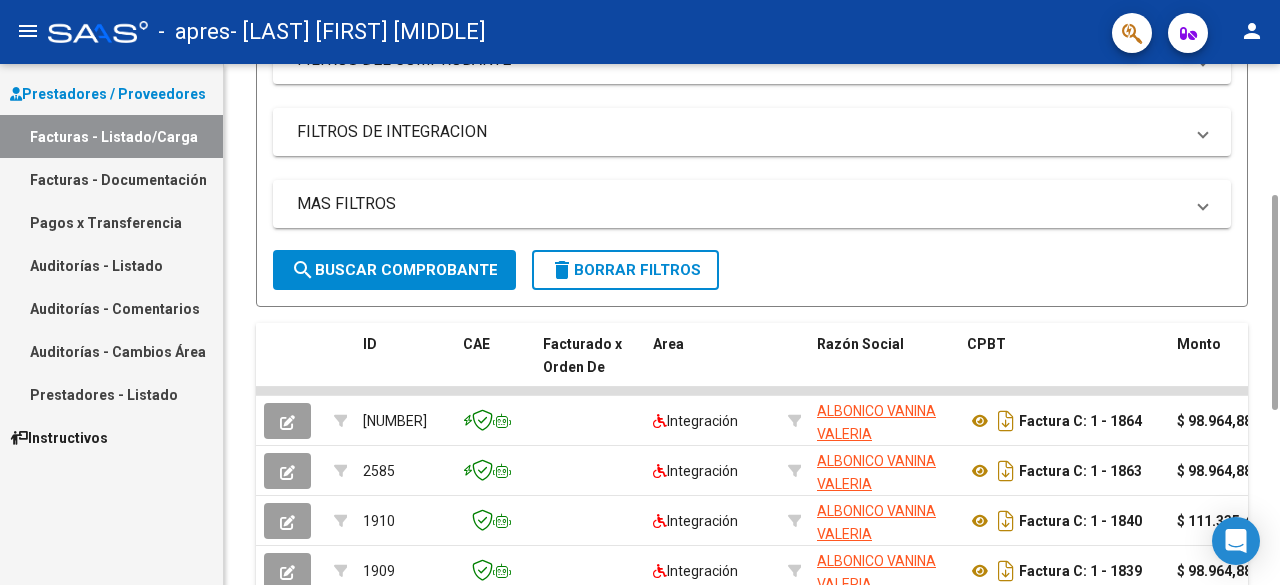 scroll, scrollTop: 304, scrollLeft: 0, axis: vertical 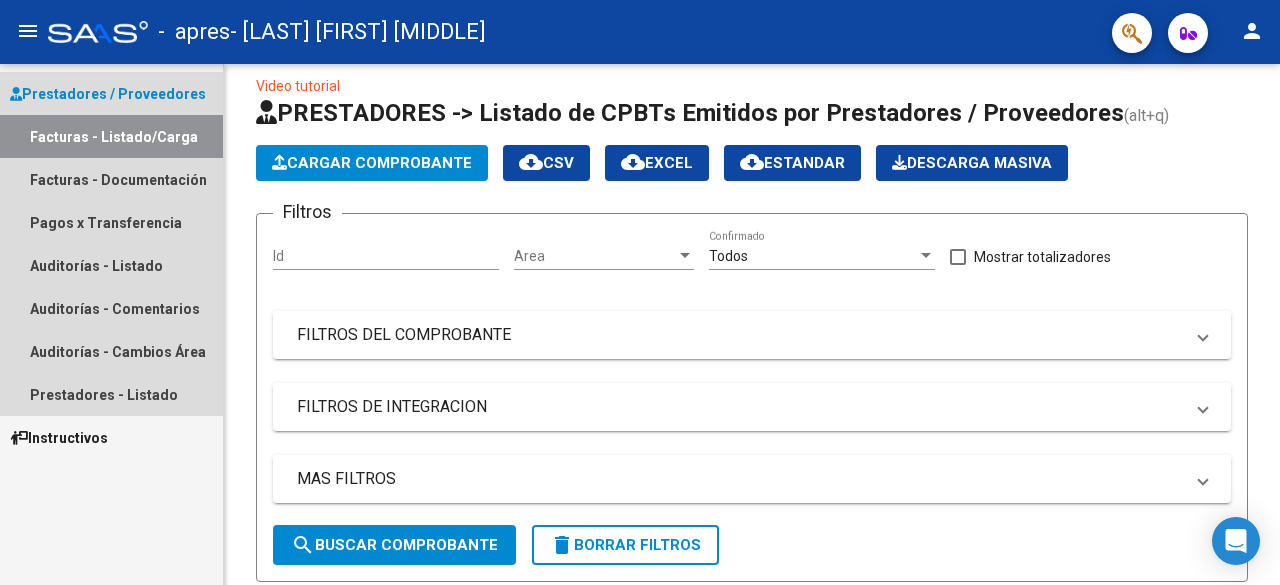 click on "Prestadores / Proveedores" at bounding box center [108, 94] 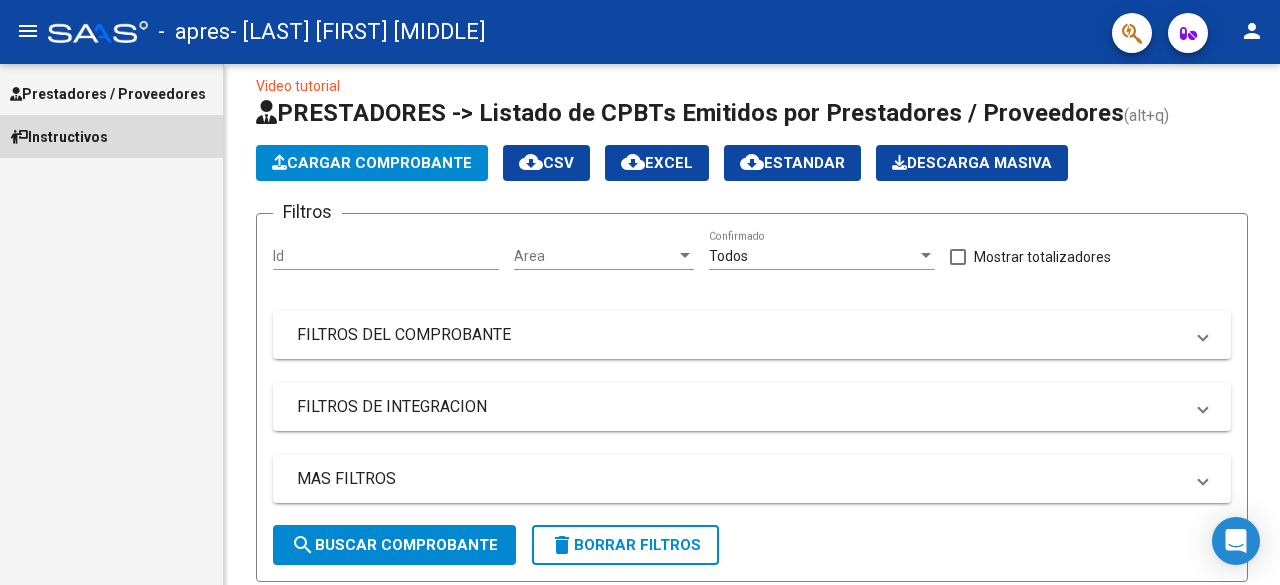 click on "Instructivos" at bounding box center (111, 136) 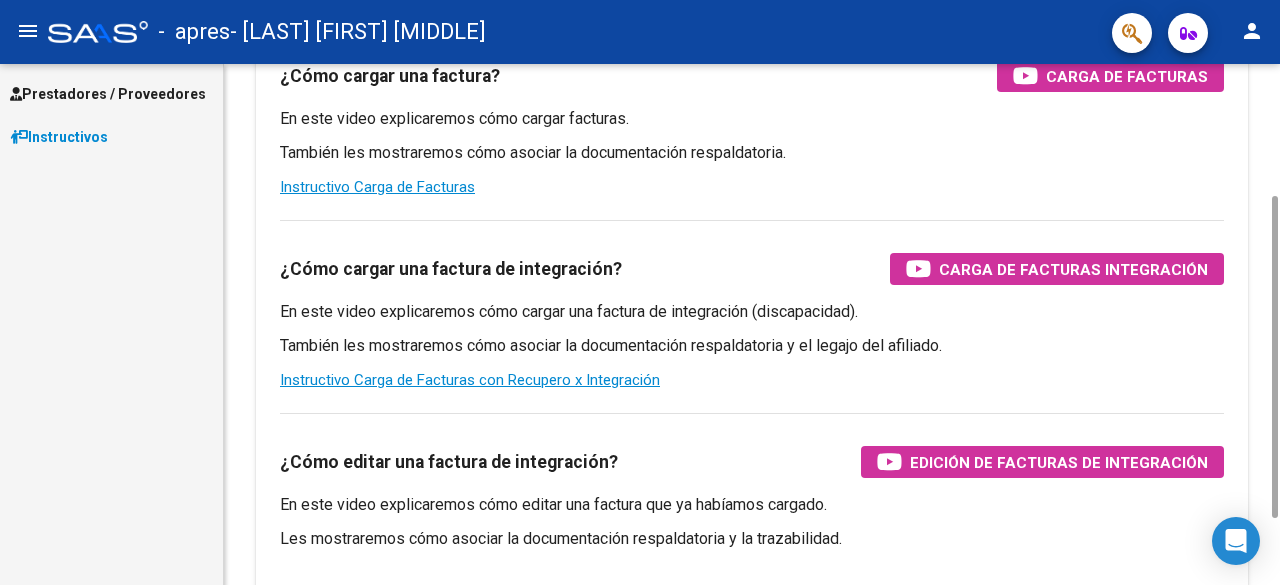 scroll, scrollTop: 75, scrollLeft: 0, axis: vertical 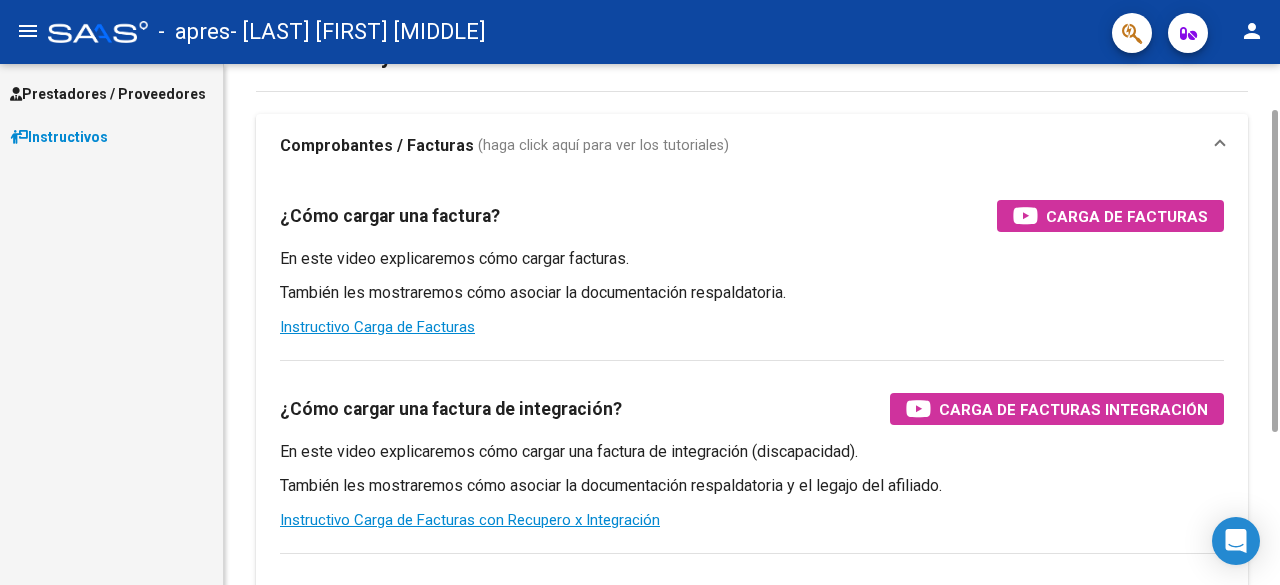 click on "Prestadores / Proveedores" at bounding box center (111, 93) 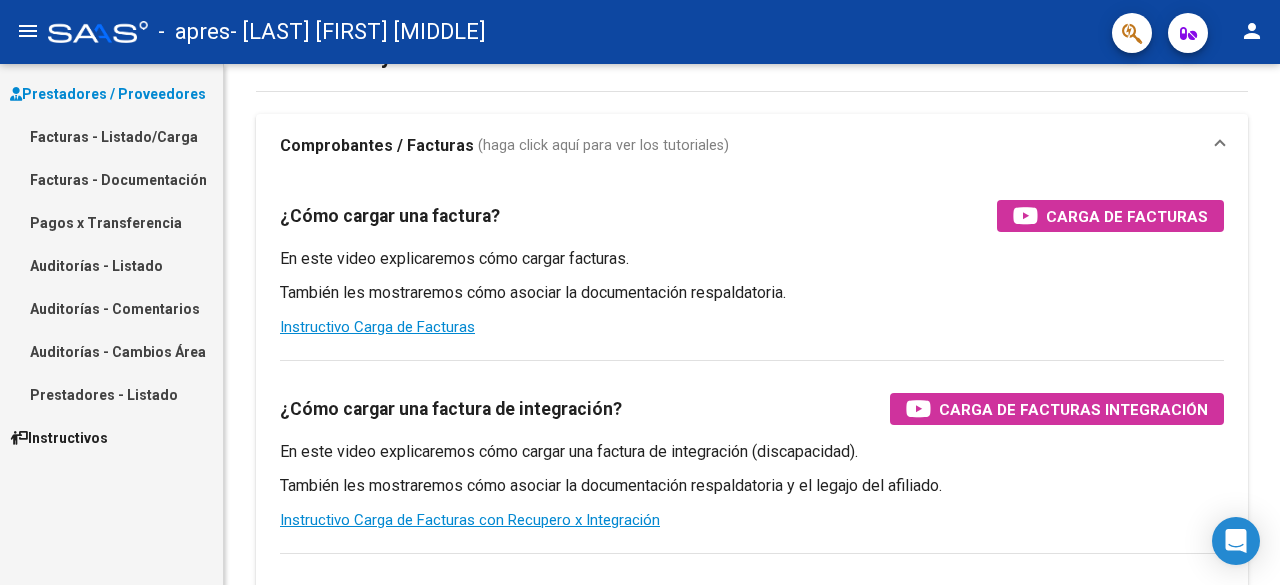 click on "Facturas - Listado/Carga" at bounding box center [111, 136] 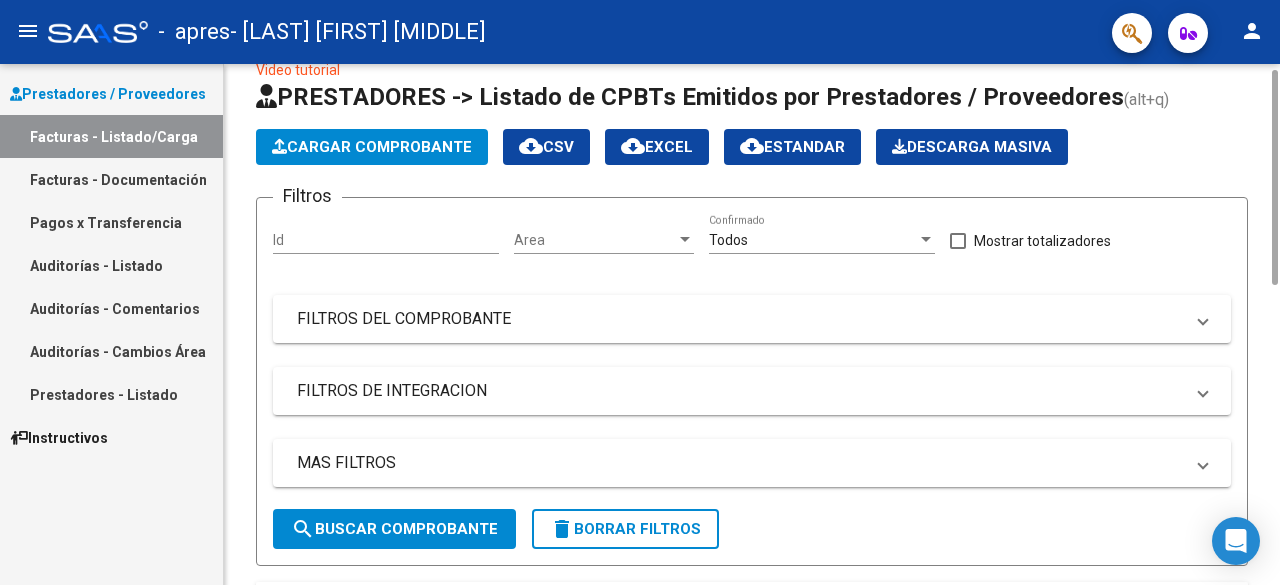 scroll, scrollTop: 28, scrollLeft: 0, axis: vertical 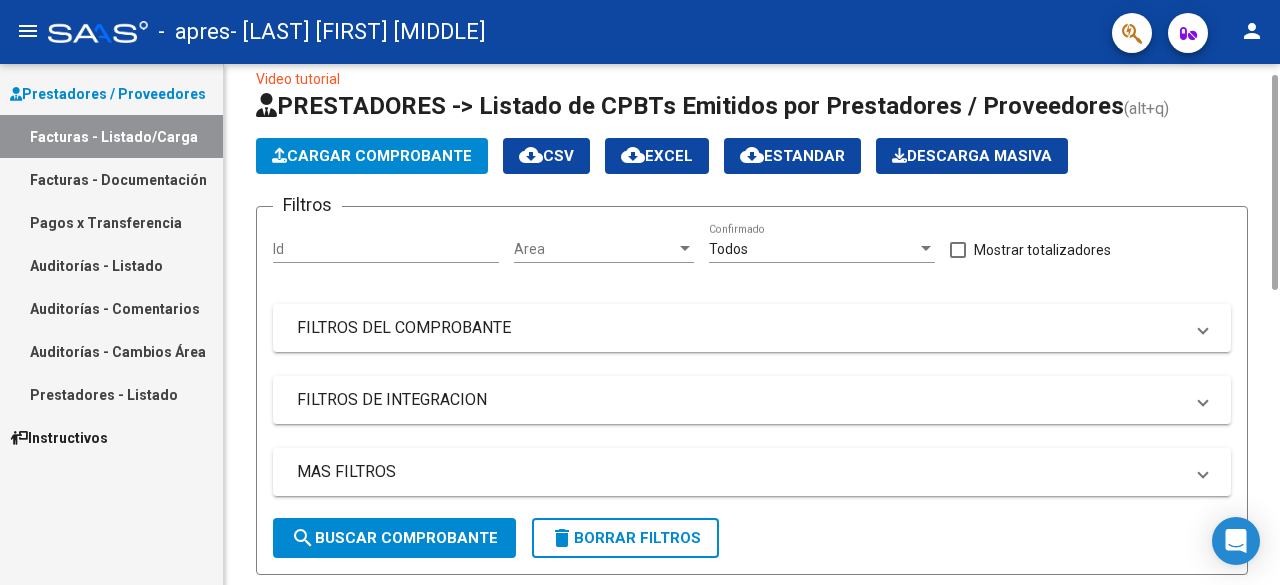 click on "Cargar Comprobante" 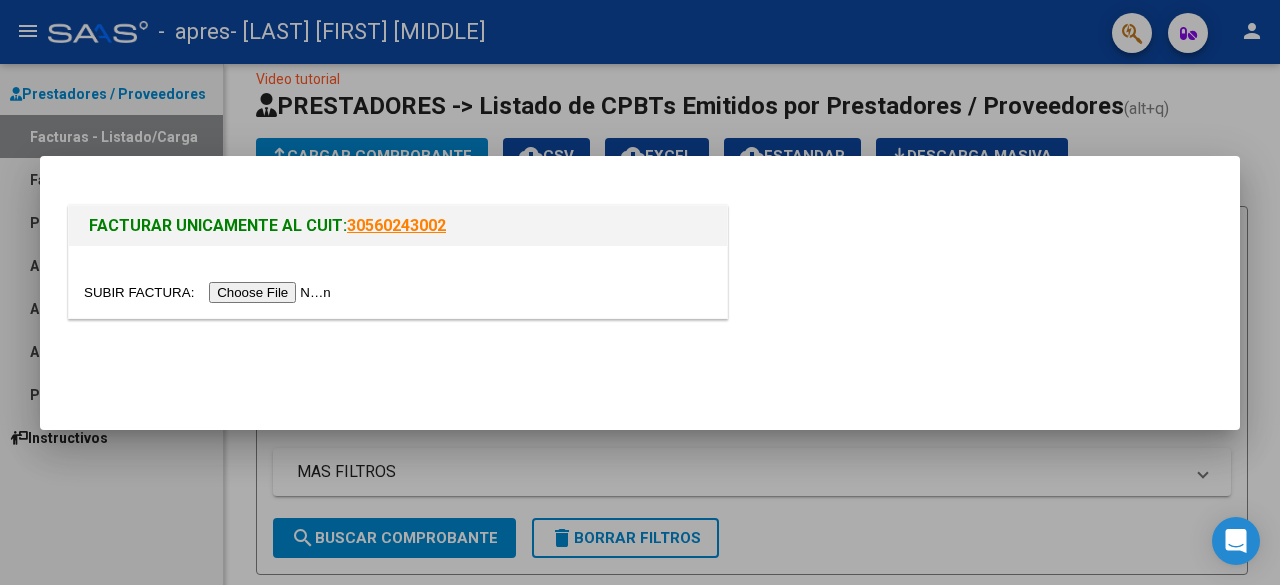click at bounding box center (210, 292) 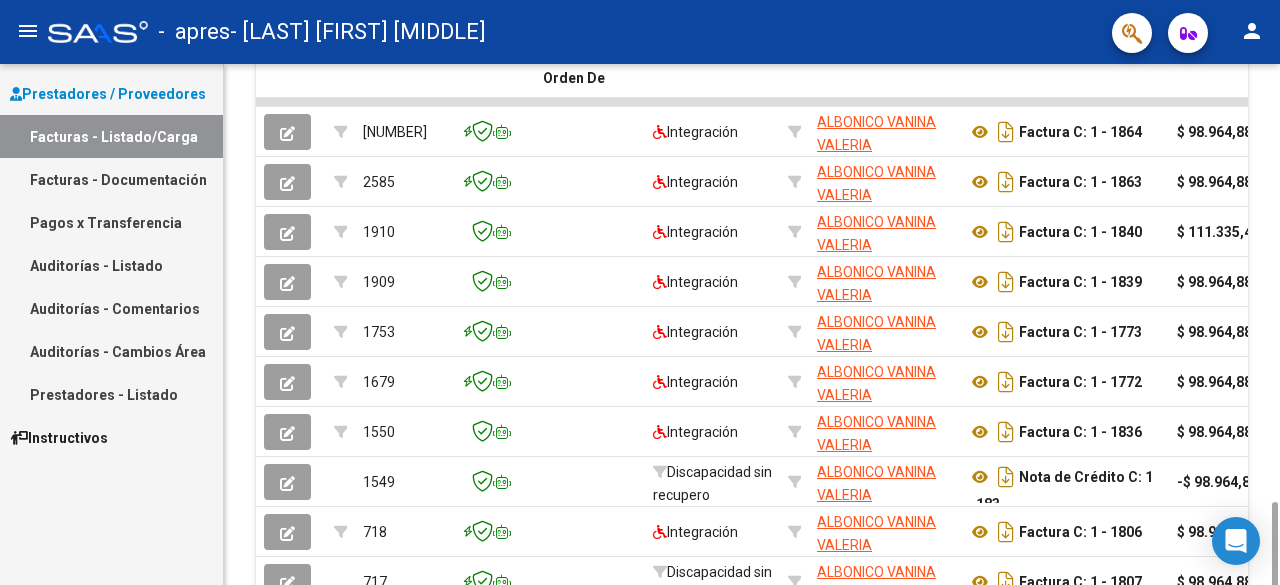 scroll, scrollTop: 742, scrollLeft: 0, axis: vertical 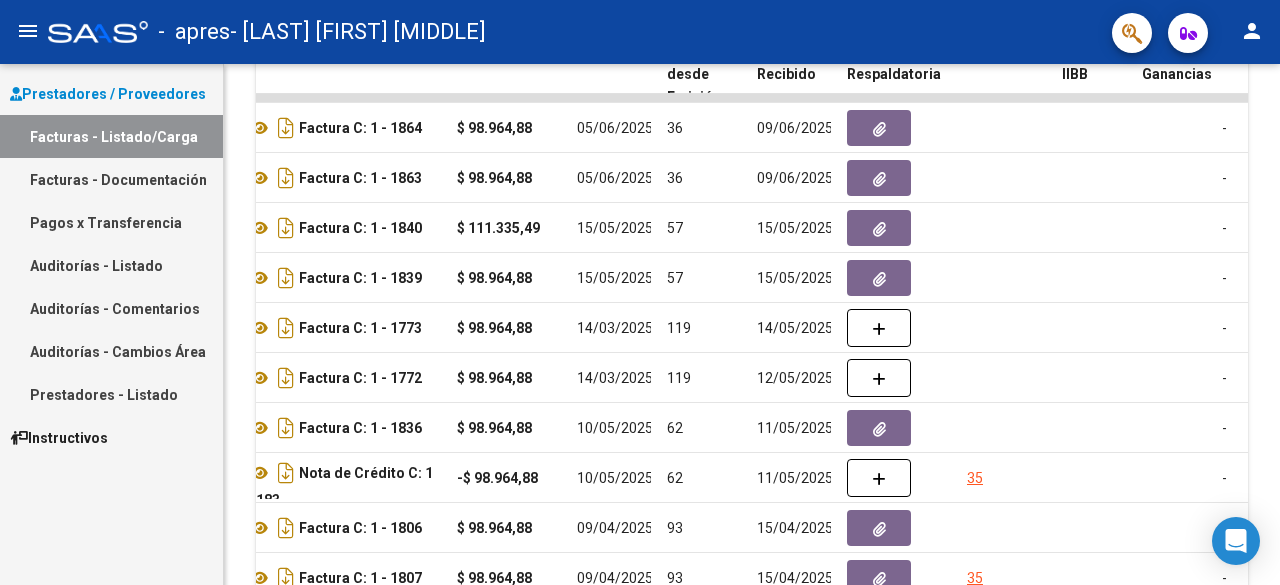 click on "Facturas - Listado/Carga" at bounding box center [111, 136] 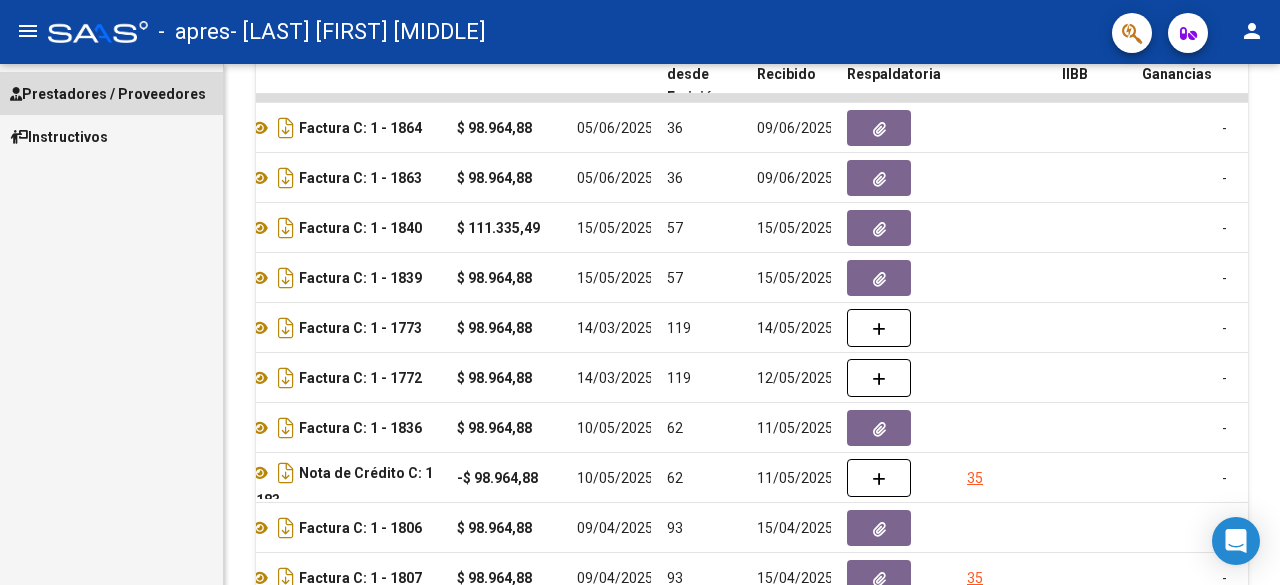 click on "Prestadores / Proveedores" at bounding box center (108, 94) 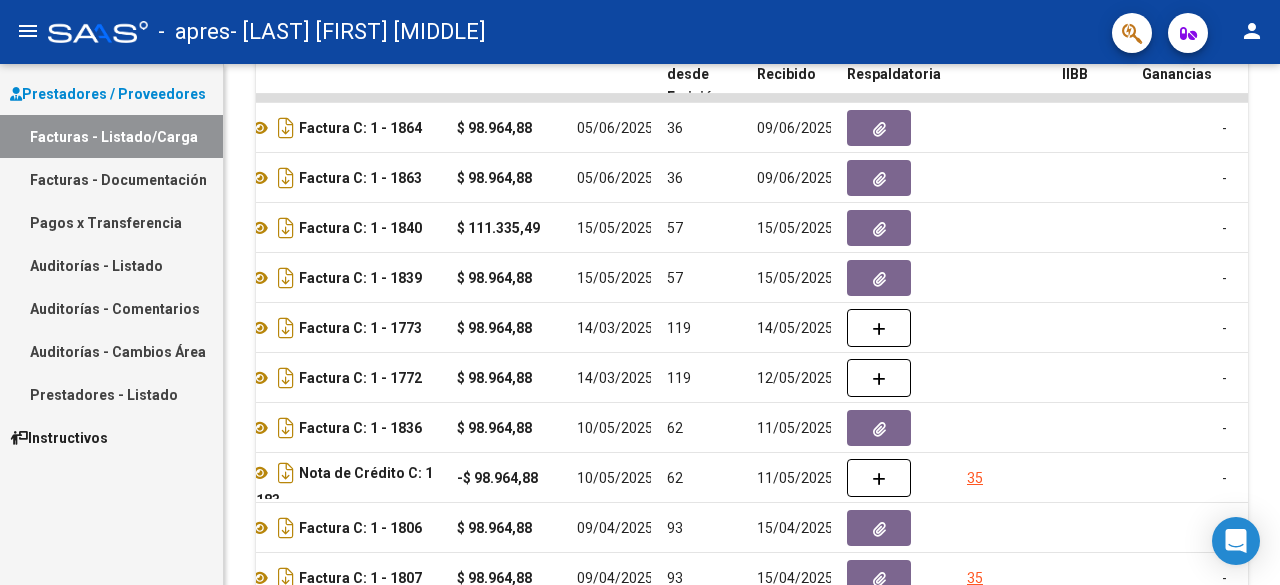 click on "Facturas - Listado/Carga" at bounding box center [111, 136] 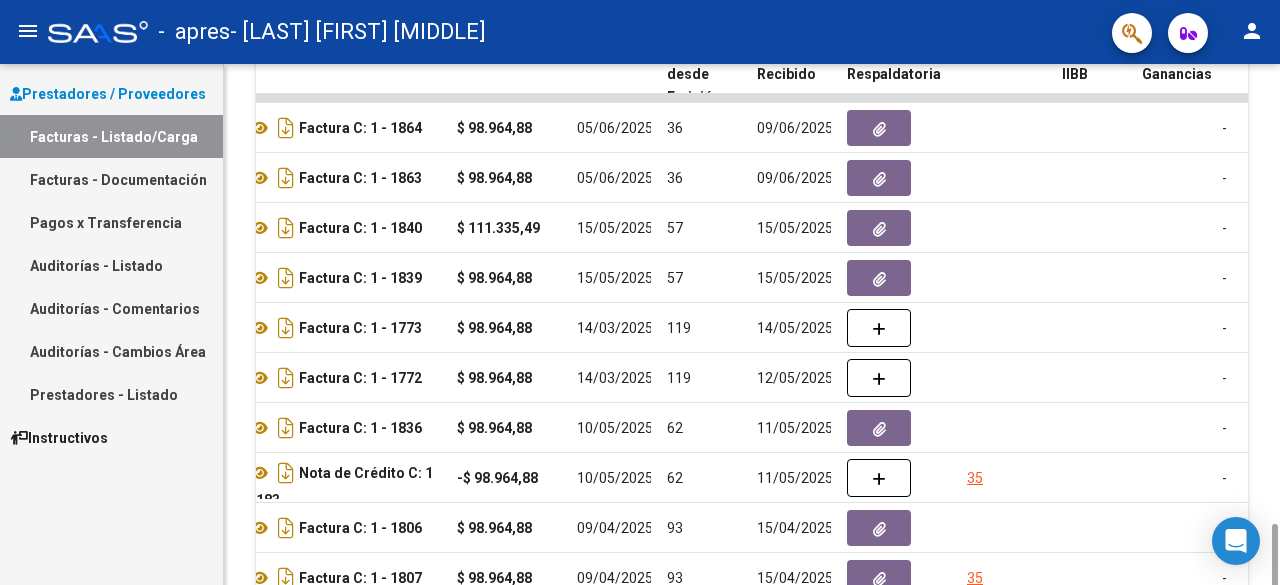 drag, startPoint x: 1268, startPoint y: 371, endPoint x: 1253, endPoint y: 585, distance: 214.52505 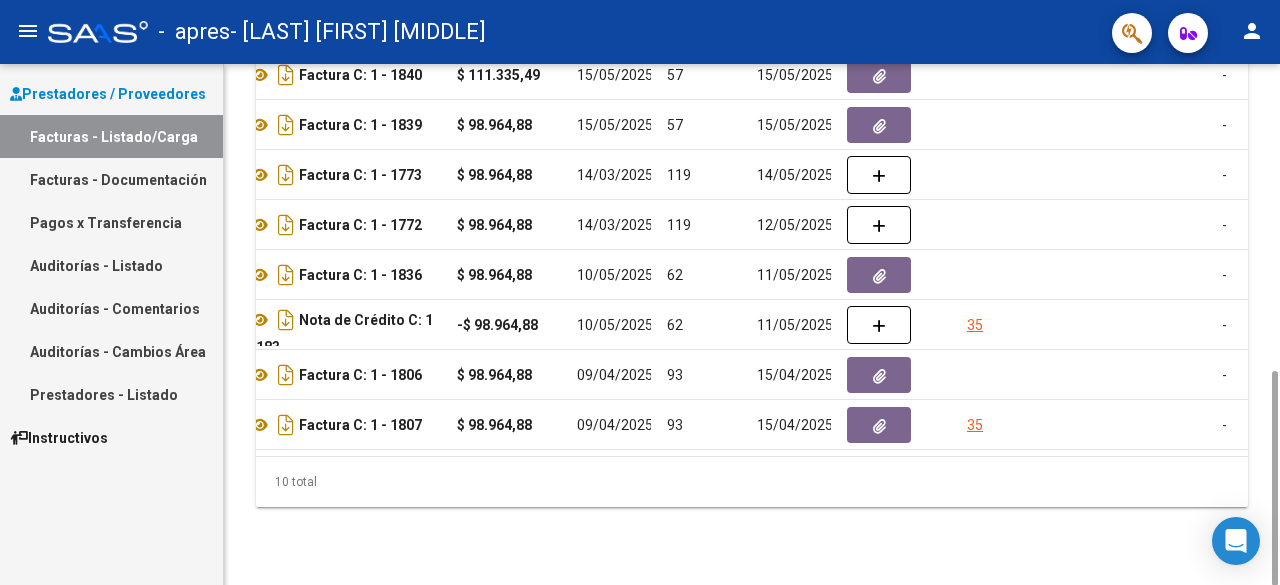 click on "[NUMBER]  Integración [LAST] [FIRST] [MIDDLE]    [NUMBER]   Factura C: 1 - 1864  $ 98.964,88 05/06/2025 36 09/06/2025  -     DS 202505 $ 98.964,88 $ 0,00  202505  198 [LAST] [FIRST] [MIDDLE] [NUMBER] 15/06/2025 11/06/2025 09/06/2025   [LAST] [FIRST] [MIDDLE]  [FIRST] [LAST] [EMAIL]
2585  Integración [LAST] [FIRST] [MIDDLE]    [NUMBER]   Factura C: 1 - 1863  $ 98.964,88 05/06/2025 36 09/06/2025  -     DS 202505 $ 98.964,88 $ 395.859,52  202505  215 [LAST] [FIRST] [MIDDLE] [NUMBER] 15/06/2025 12/06/2025 09/06/2025   [LAST] [FIRST] [MIDDLE]  [FIRST] [LAST] [EMAIL]
1910  Integración [LAST] [FIRST] [MIDDLE]    [NUMBER]   Factura C: 1 - 1840  $ 111.335,49 15/05/2025 57 15/05/2025  -     DS 202504 $ 111.335,49 $ 0,00  202504  198 [LAST] [FIRST] [MIDDLE] [NUMBER] 25/05/2025 16/05/2025 15/05/2025   [LAST] [FIRST] [MIDDLE]  [FIRST] [MIDDLE] [LAST] [EMAIL]
1909  Integración [LAST] [FIRST] [MIDDLE]    [NUMBER]   Factura C: 1 - 1839  57" 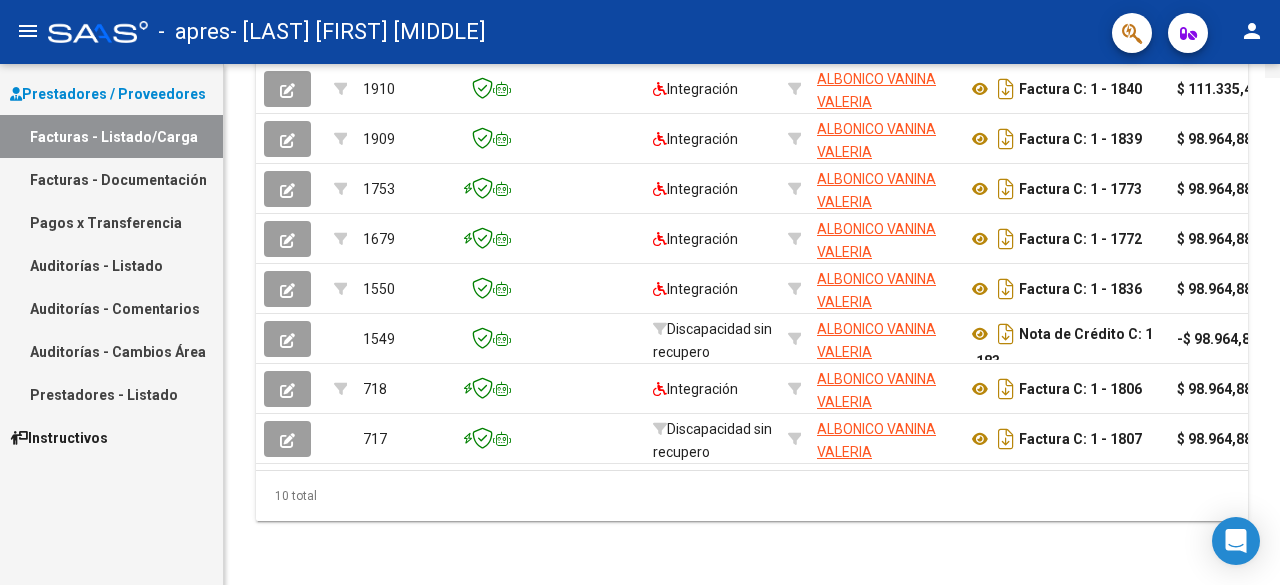 scroll, scrollTop: 220, scrollLeft: 0, axis: vertical 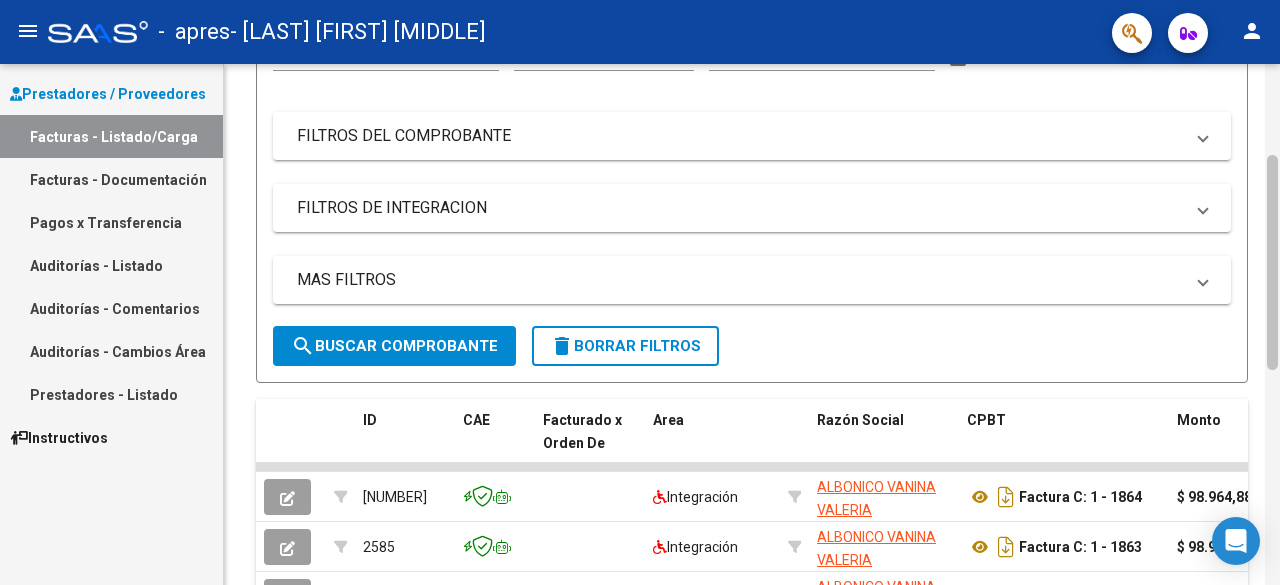 click 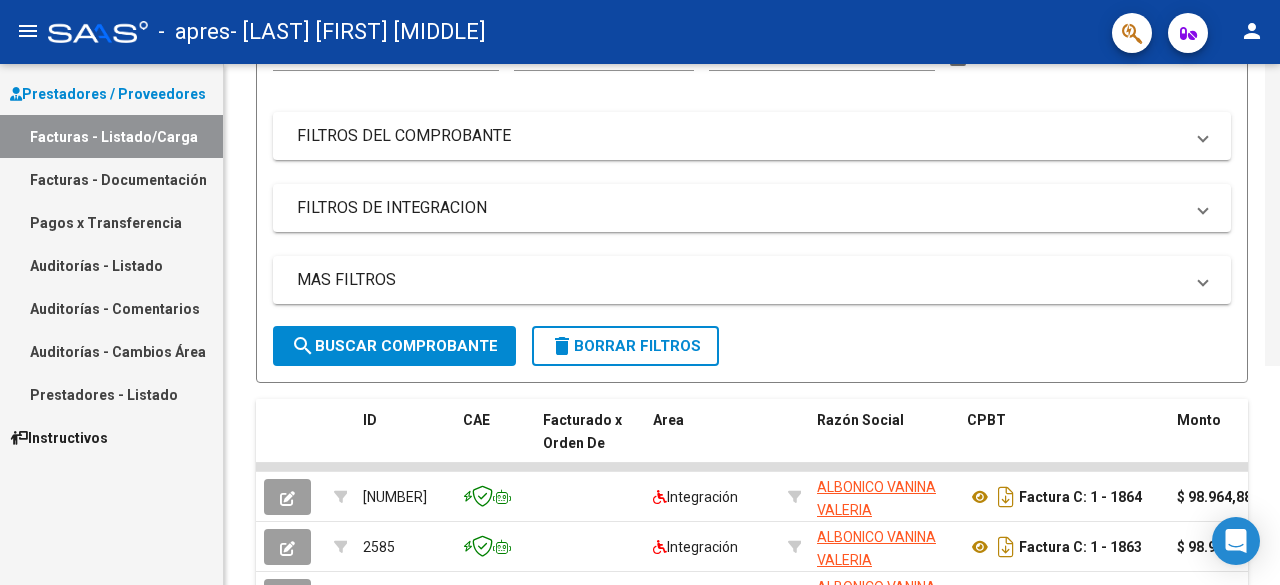scroll, scrollTop: 0, scrollLeft: 0, axis: both 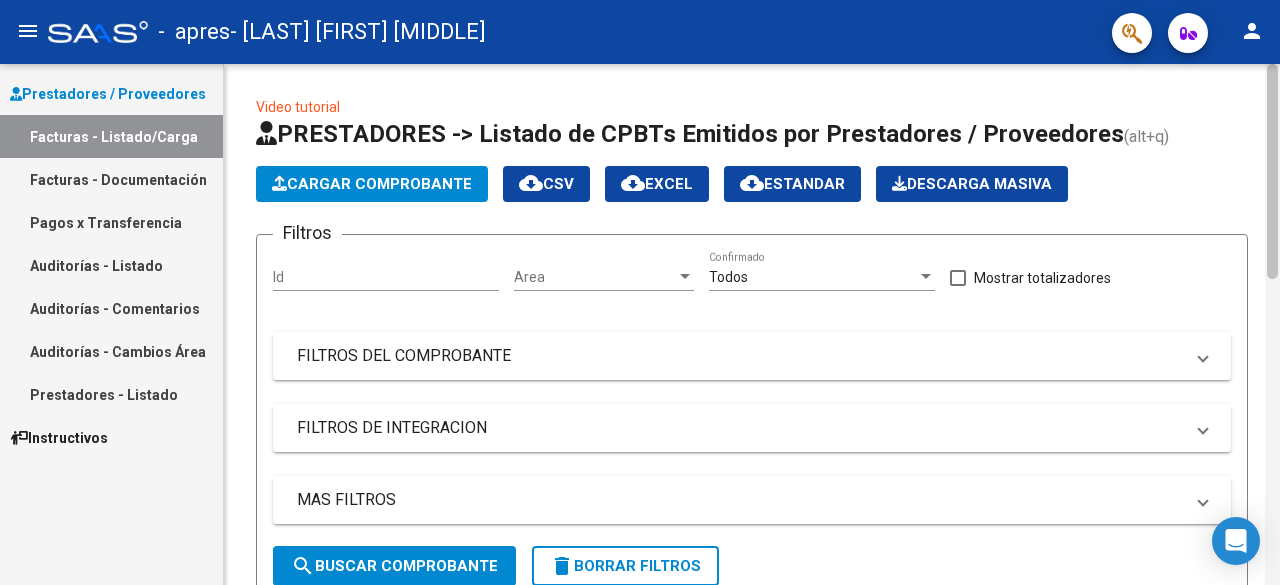 click 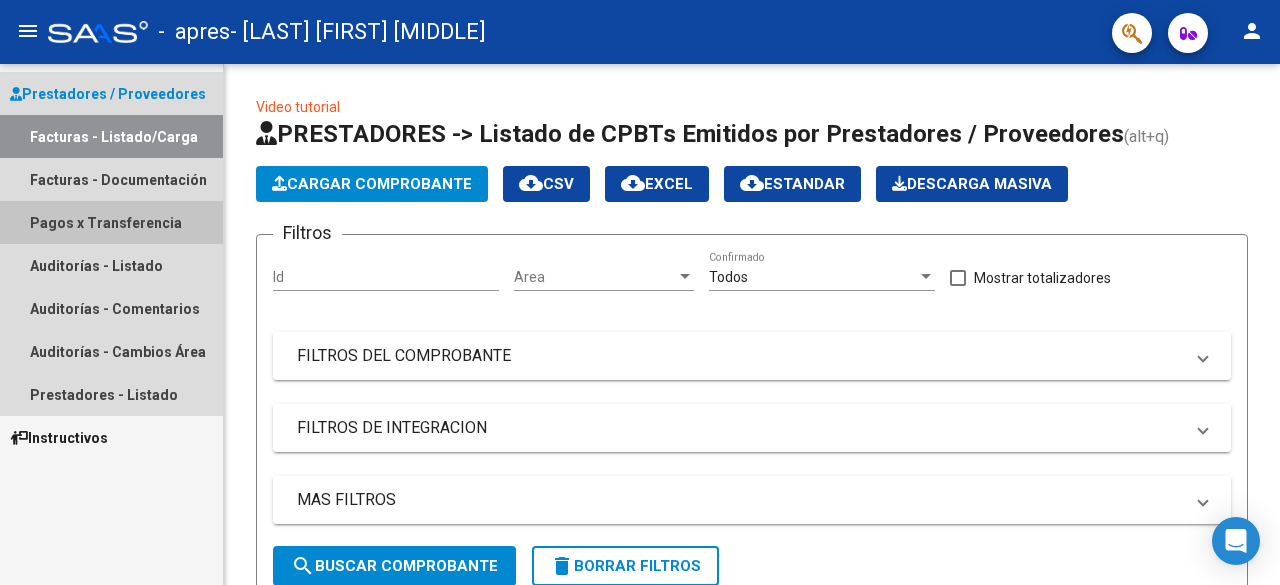 click on "Pagos x Transferencia" at bounding box center [111, 222] 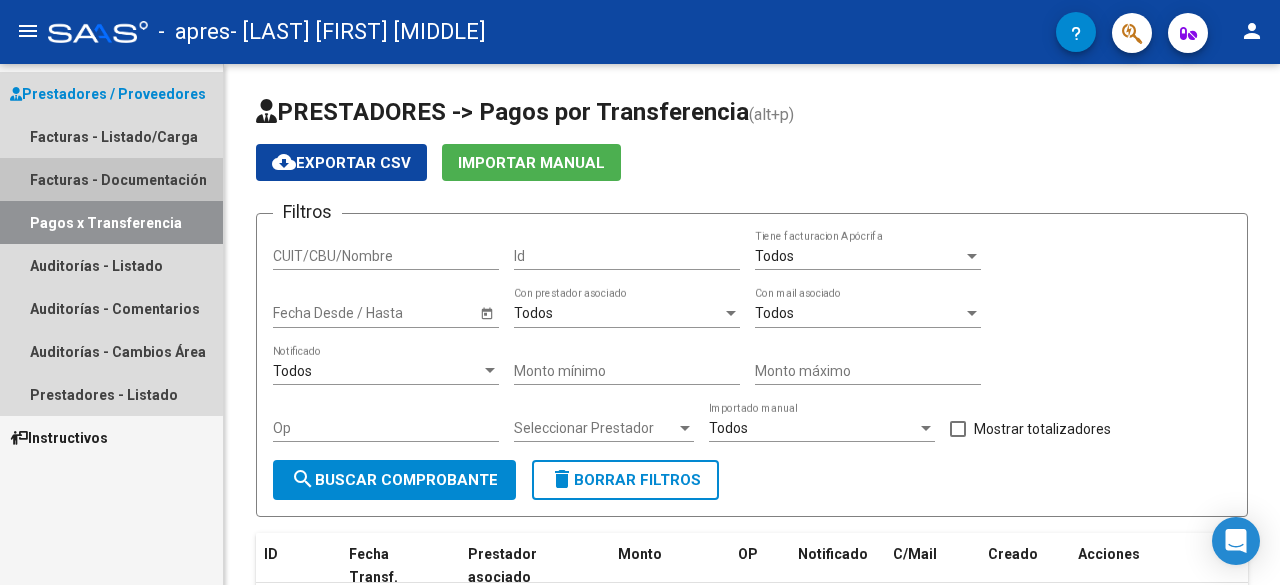 click on "Facturas - Documentación" at bounding box center [111, 179] 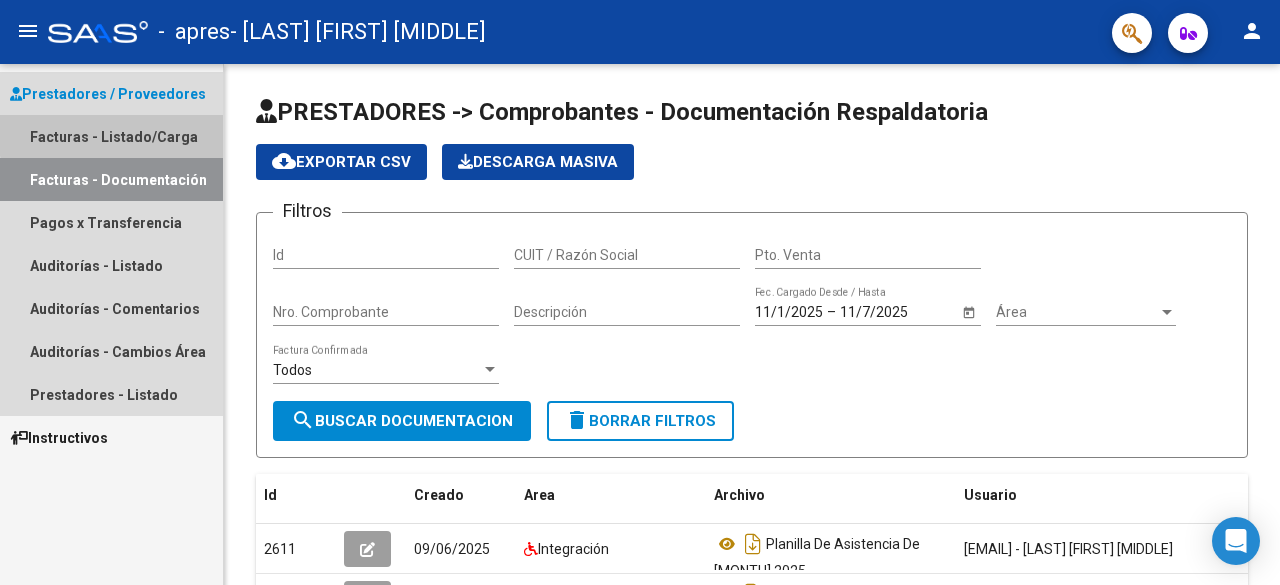 click on "Facturas - Listado/Carga" at bounding box center (111, 136) 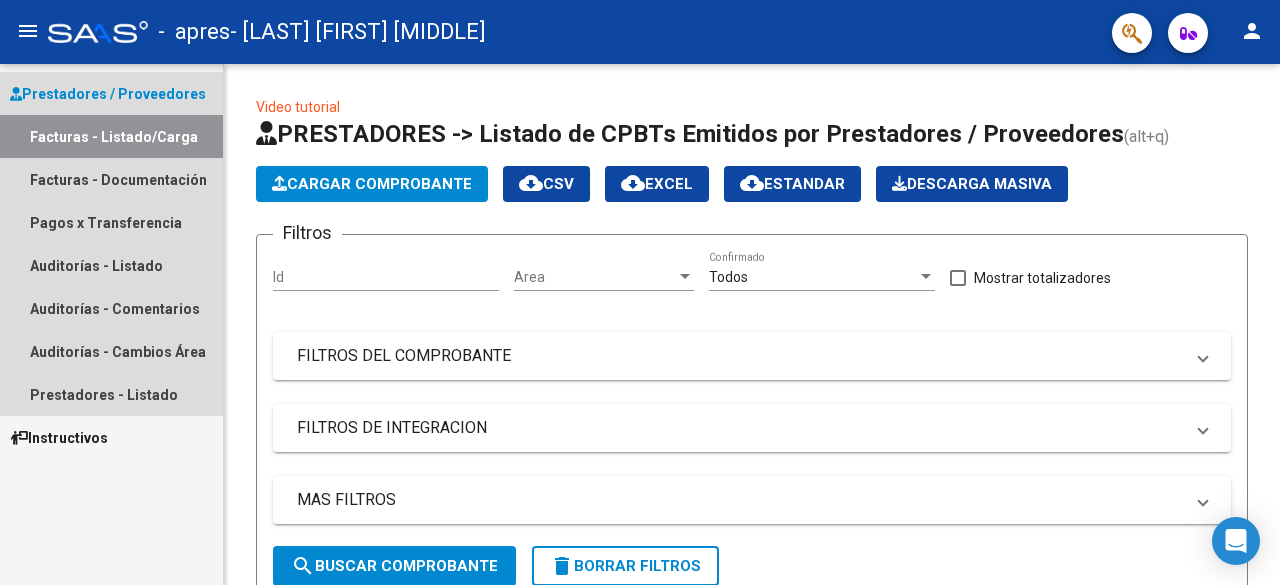 click on "Prestadores / Proveedores" at bounding box center [108, 94] 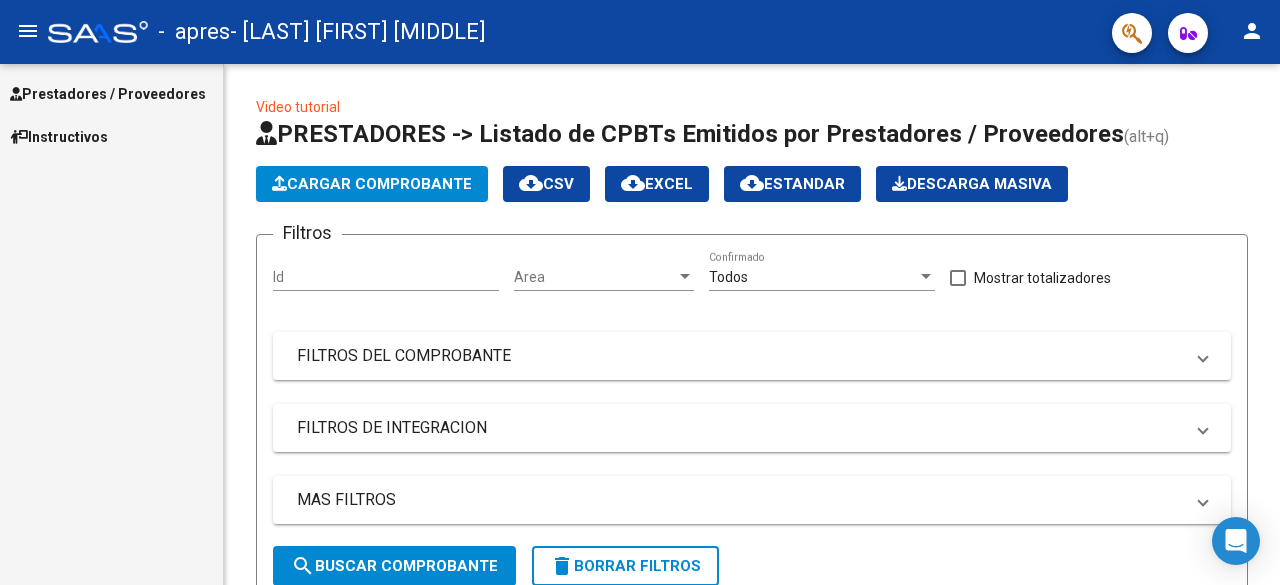click on "Instructivos" at bounding box center [111, 136] 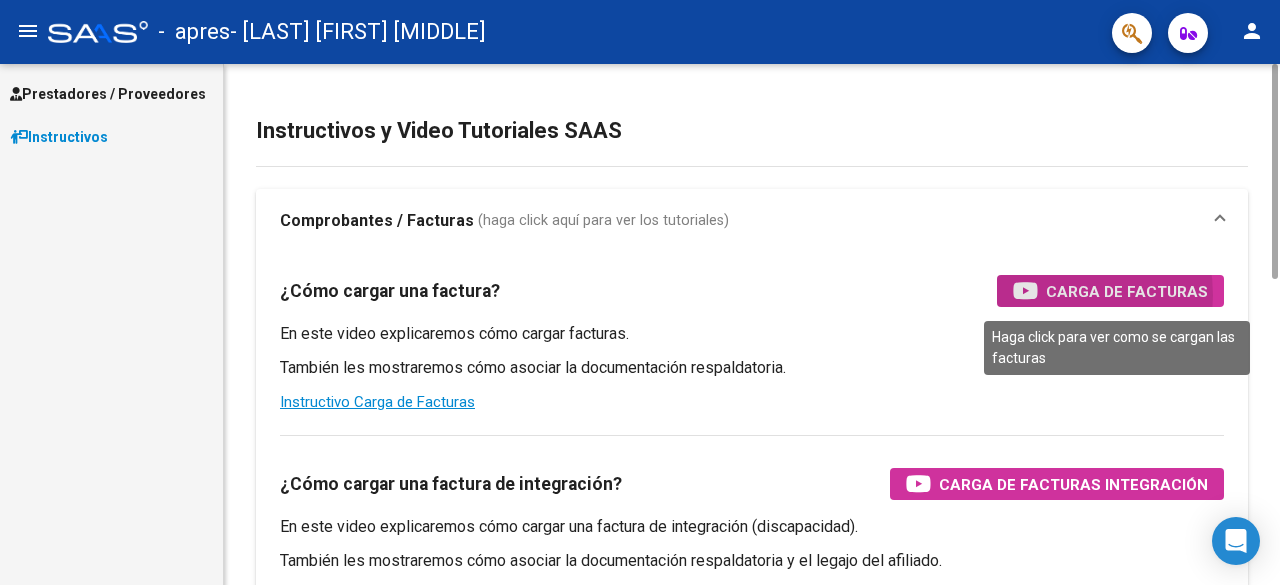 click on "Carga de Facturas" at bounding box center (1127, 291) 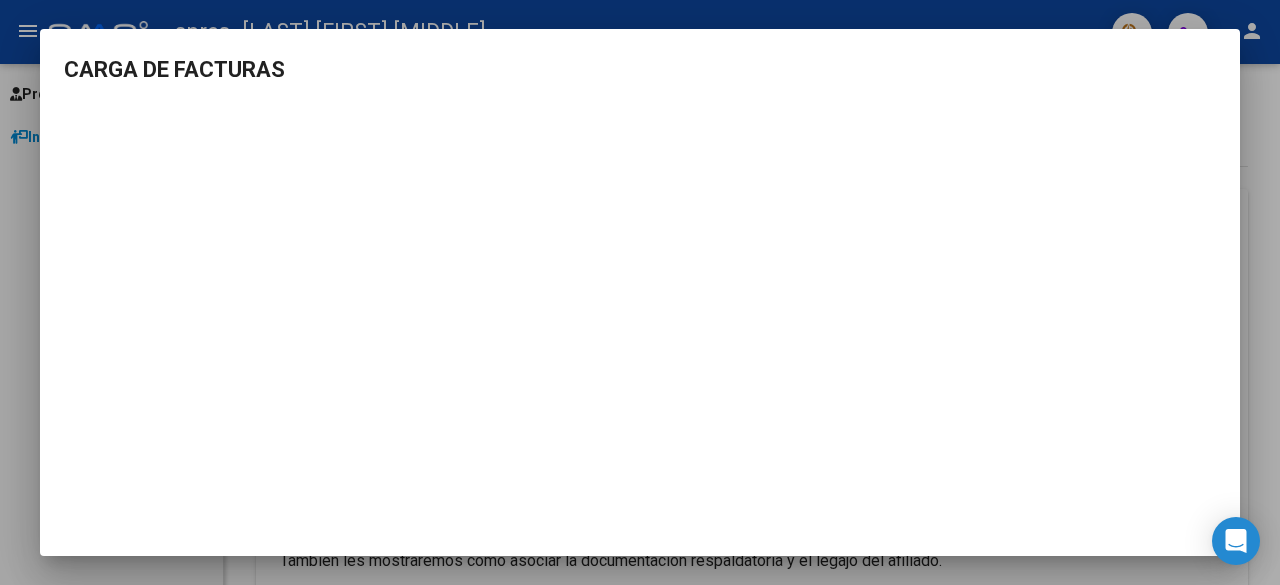 click at bounding box center [640, 292] 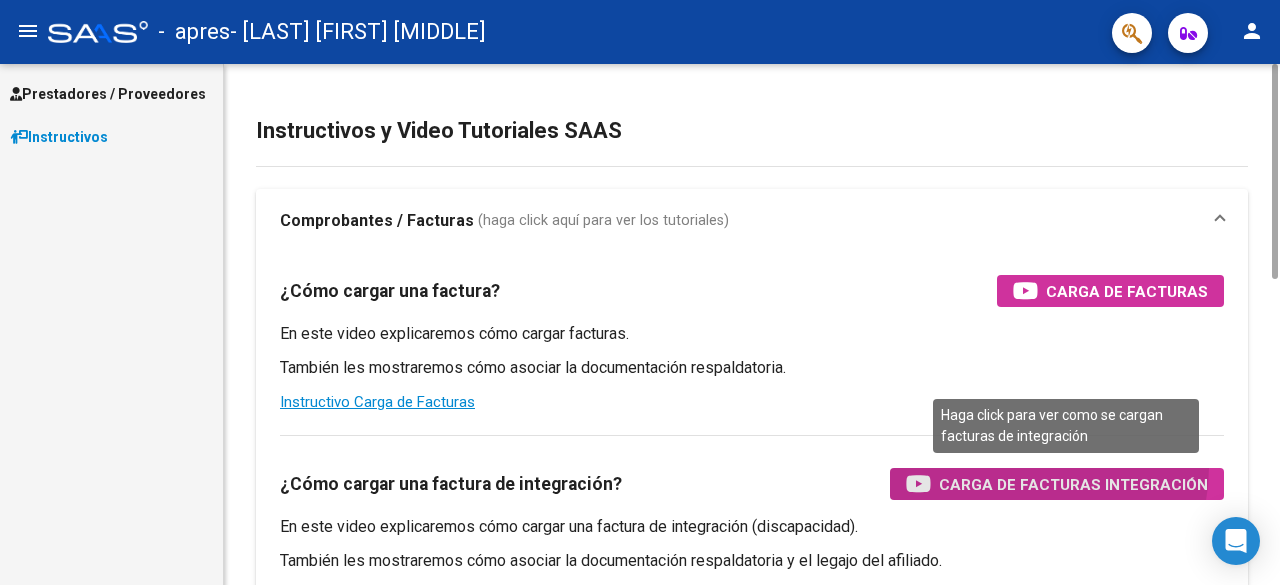 click on "Carga de Facturas Integración" at bounding box center [1057, 484] 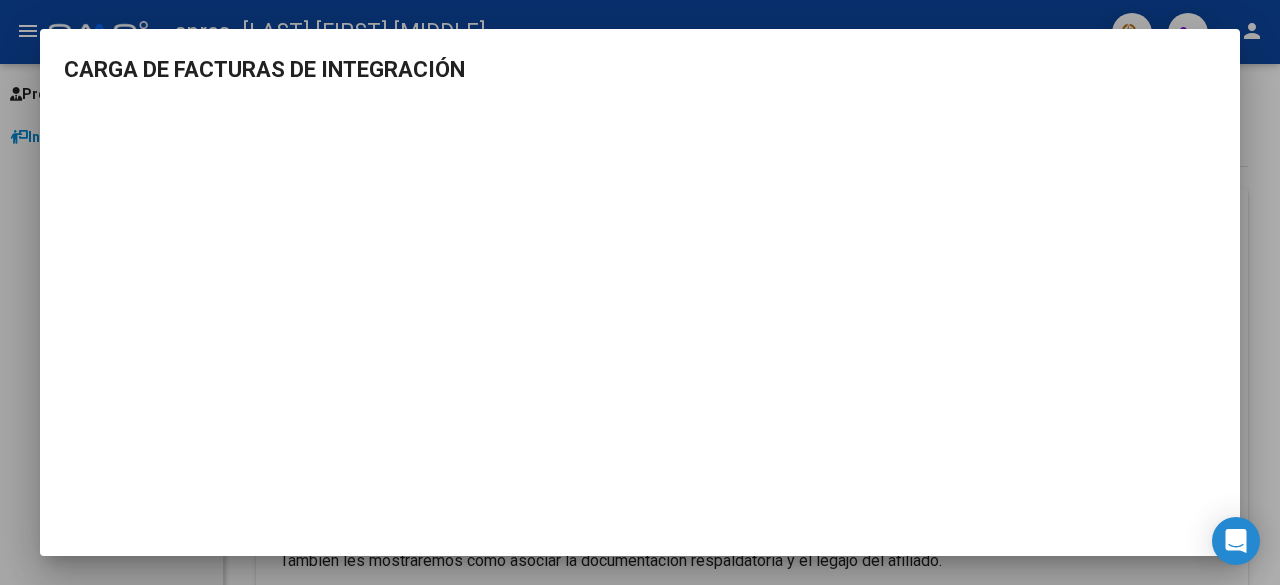 click at bounding box center (640, 292) 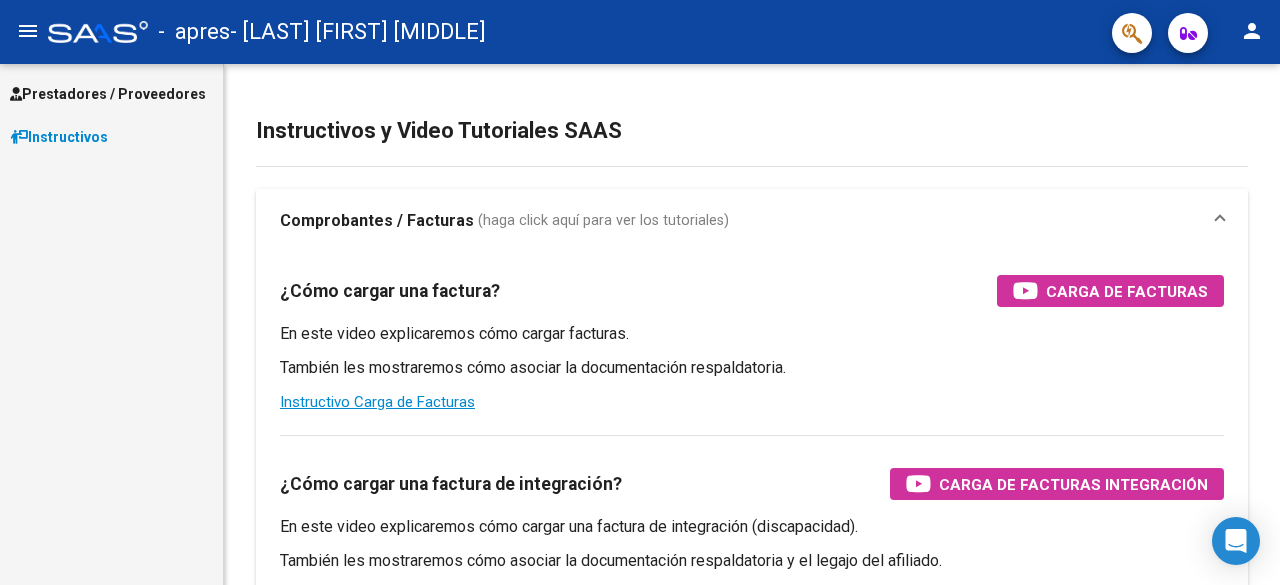 click on "Prestadores / Proveedores" at bounding box center (108, 94) 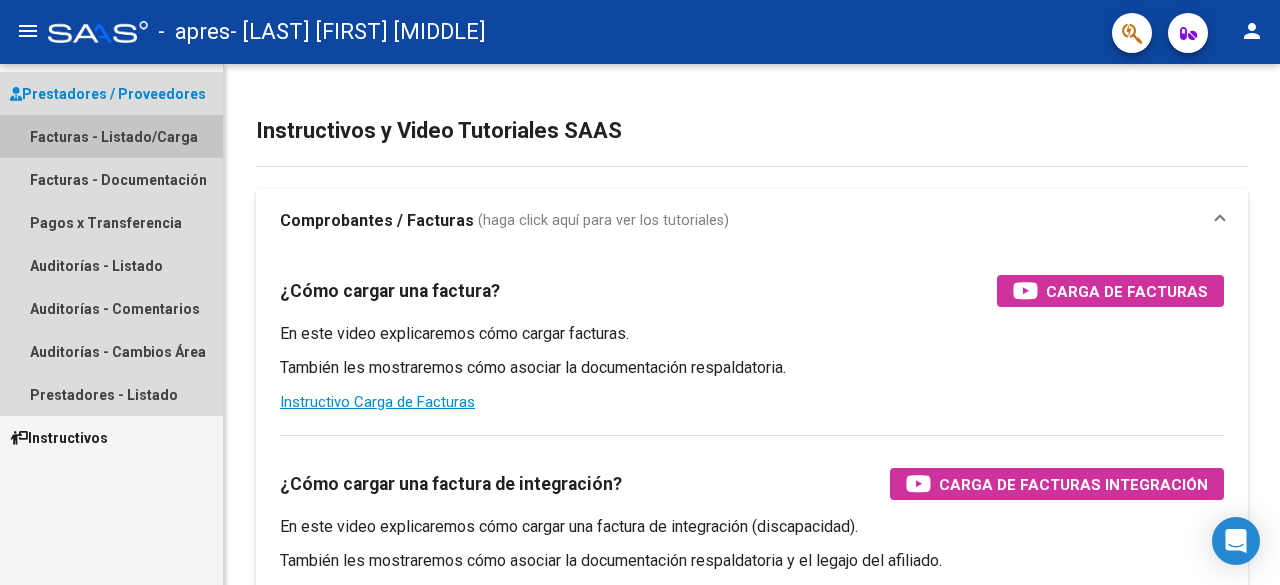 click on "Facturas - Listado/Carga" at bounding box center [111, 136] 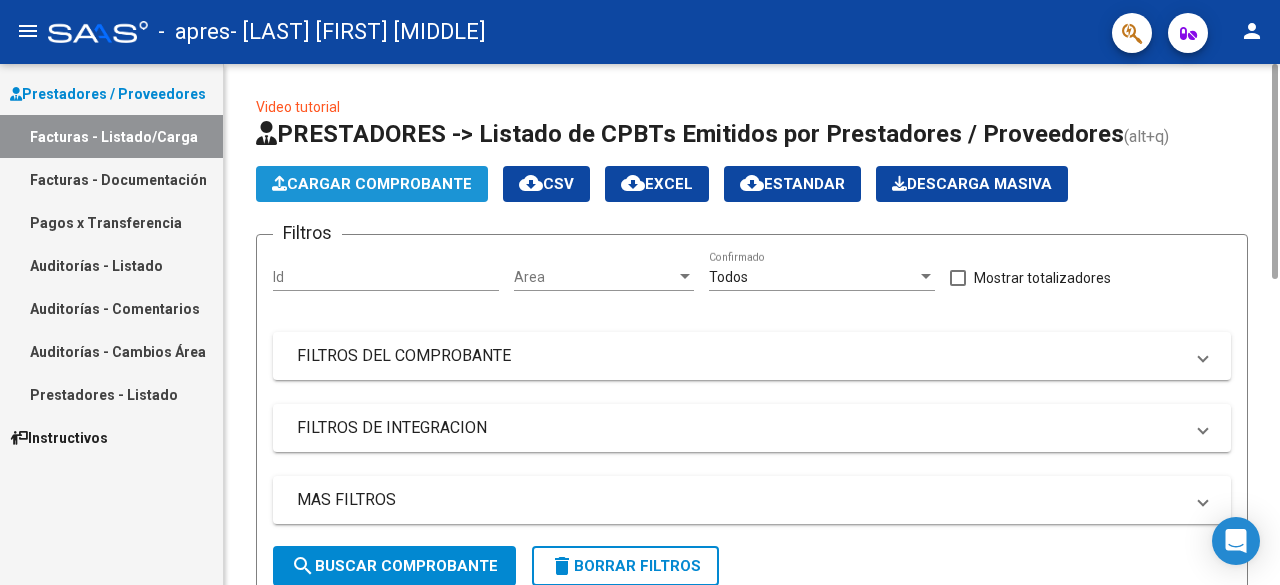 click on "Cargar Comprobante" 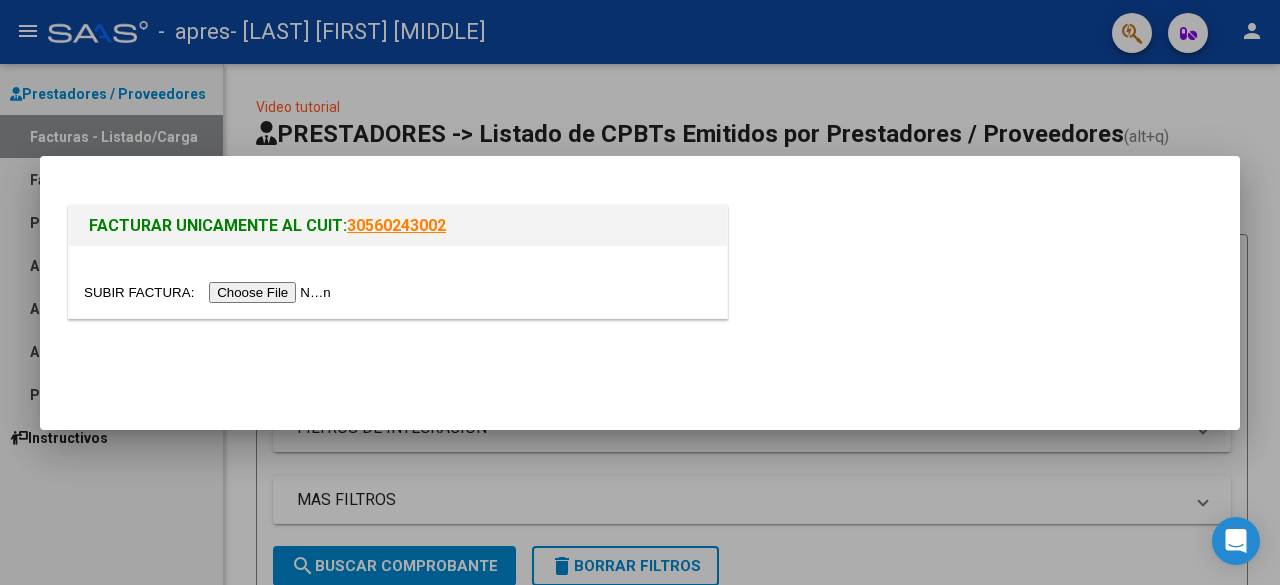 click at bounding box center [210, 292] 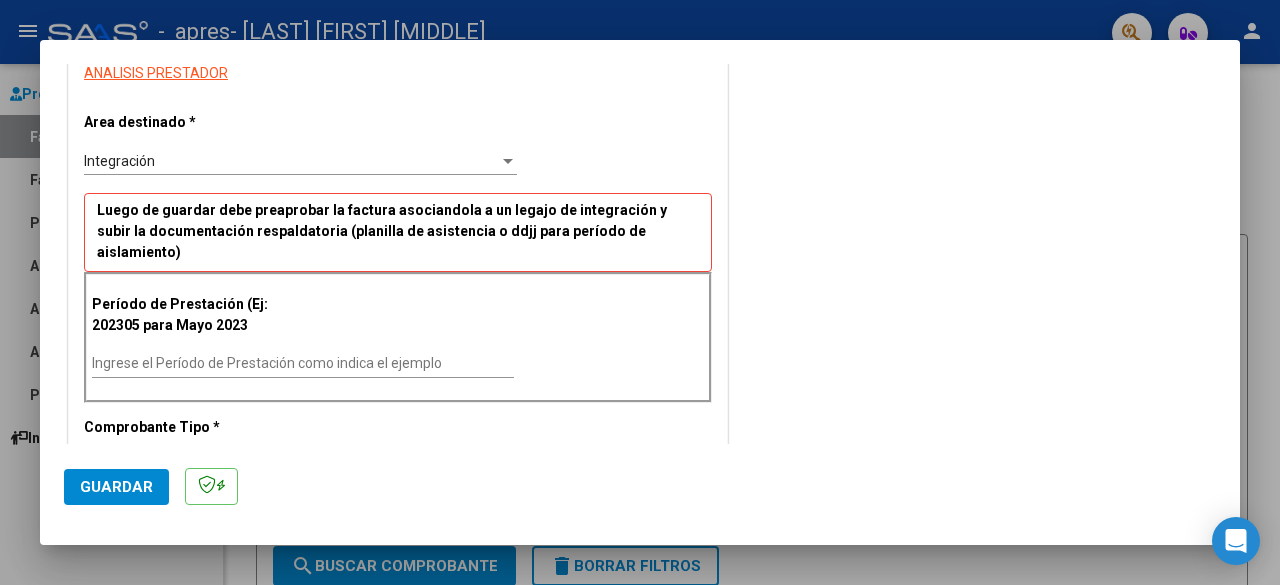 scroll, scrollTop: 372, scrollLeft: 0, axis: vertical 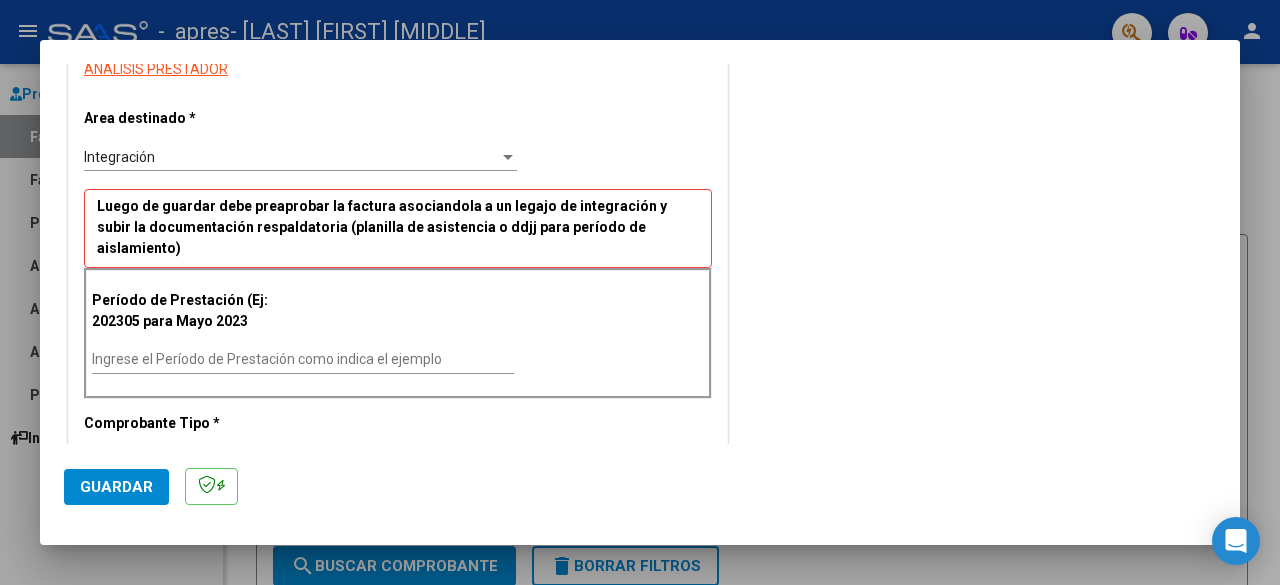 click on "Ingrese el Período de Prestación como indica el ejemplo" at bounding box center (303, 359) 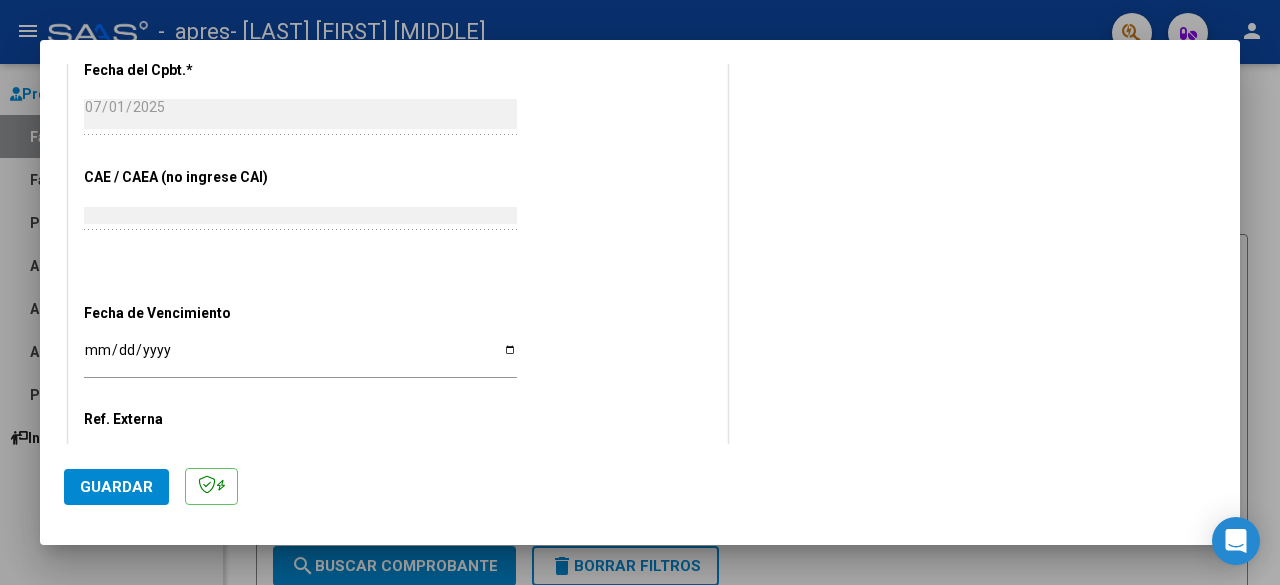 scroll, scrollTop: 1104, scrollLeft: 0, axis: vertical 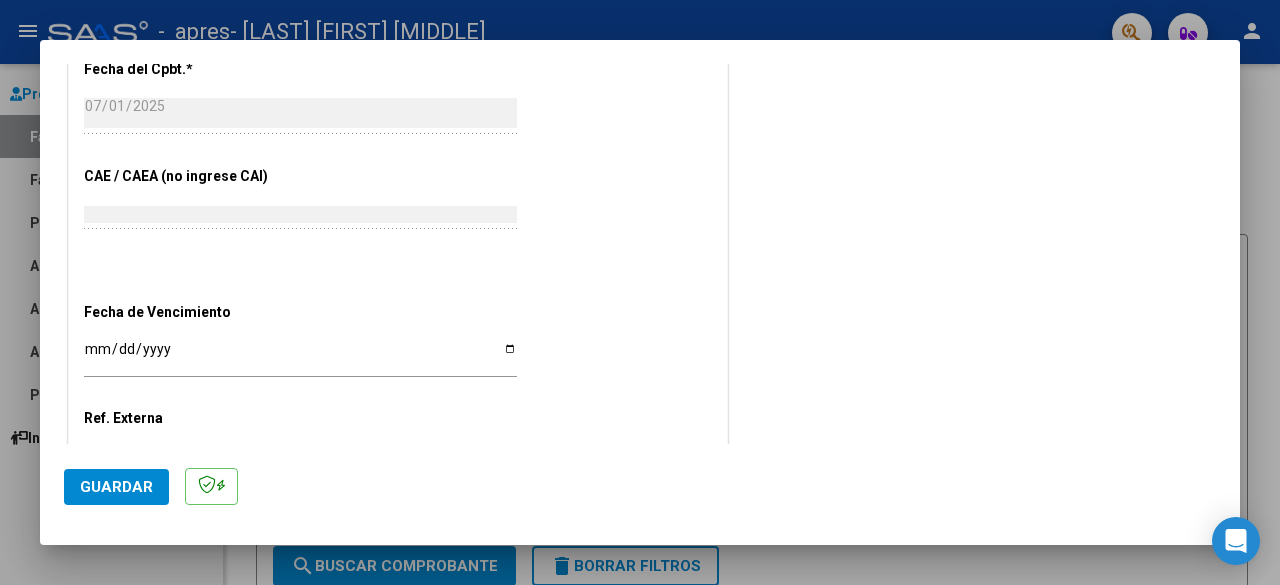 type on "202506" 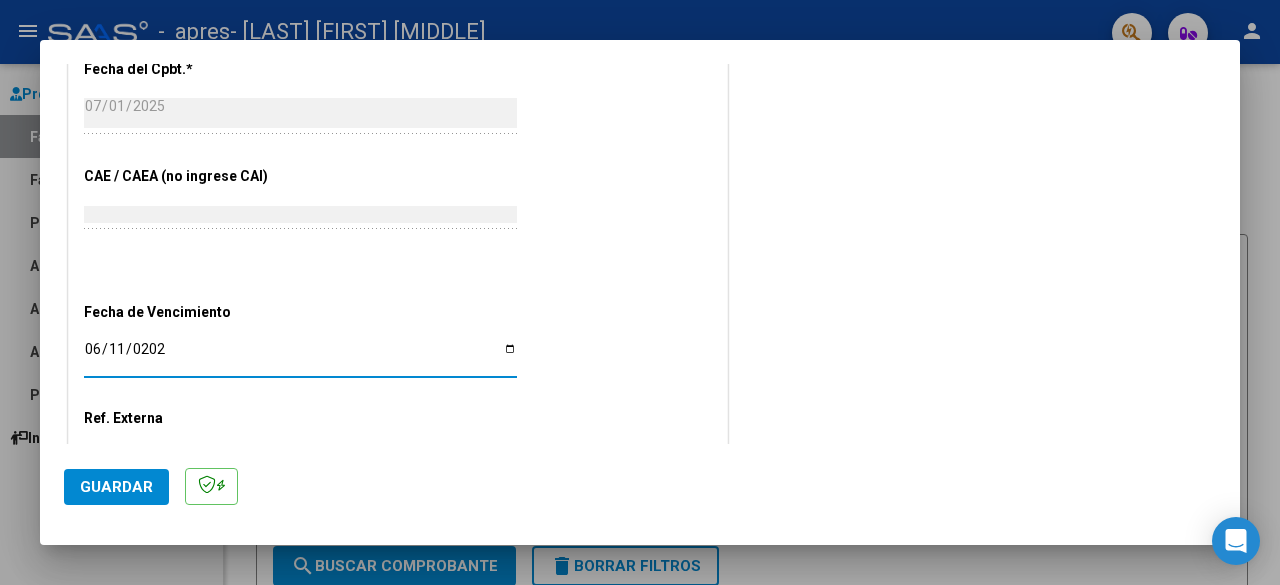 type on "2025-06-11" 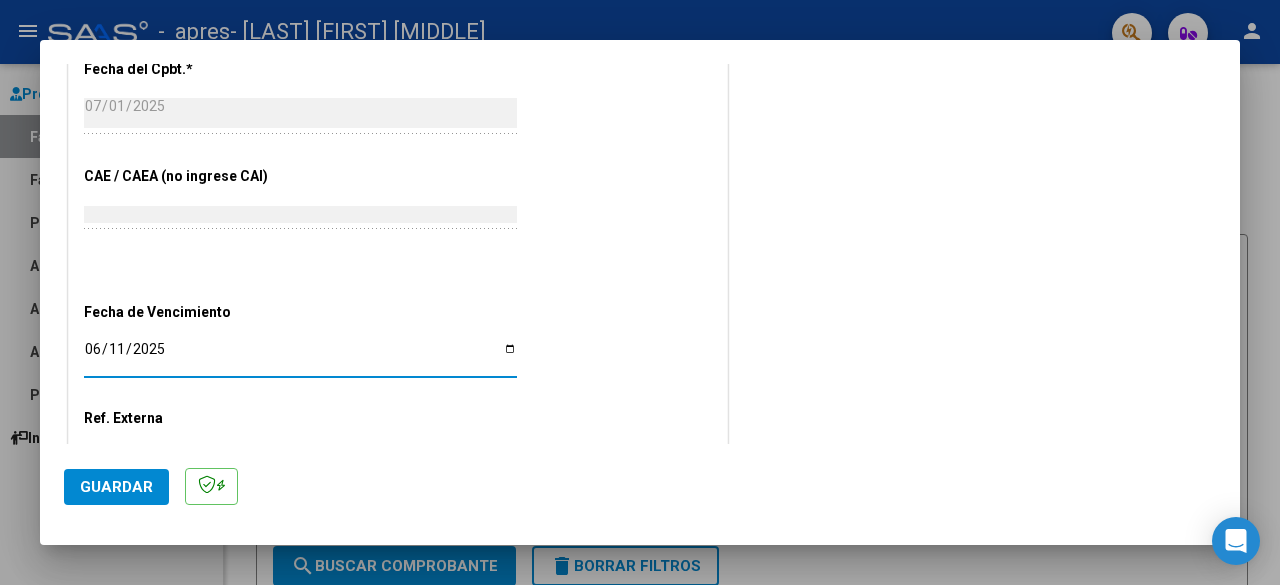 click on "2025-06-11" at bounding box center [300, 356] 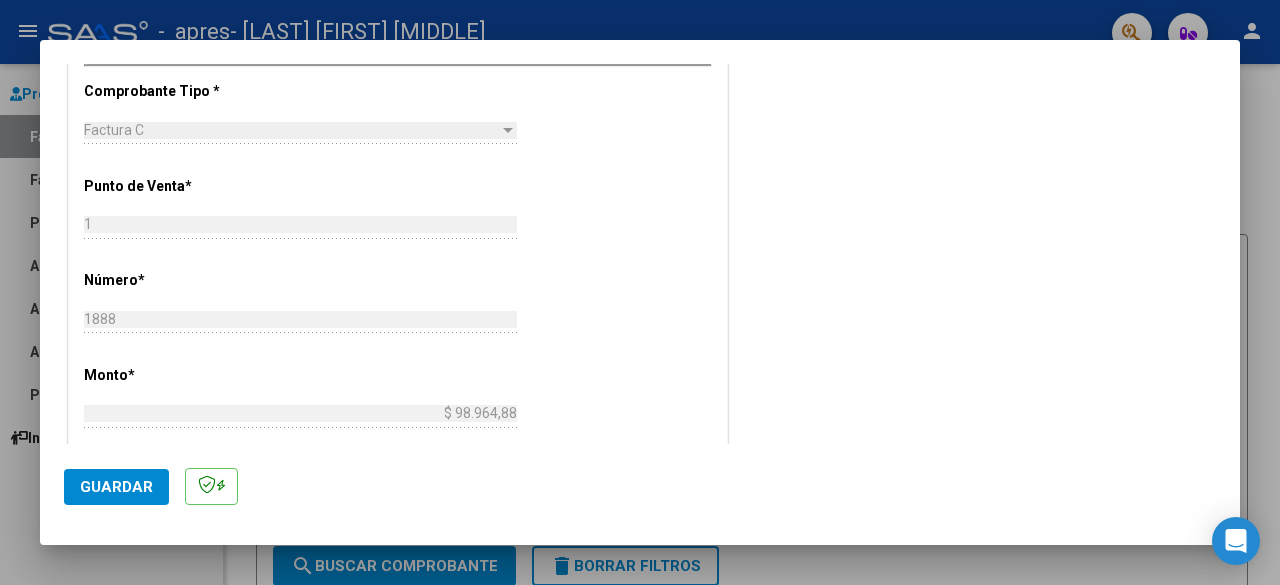 scroll, scrollTop: 718, scrollLeft: 0, axis: vertical 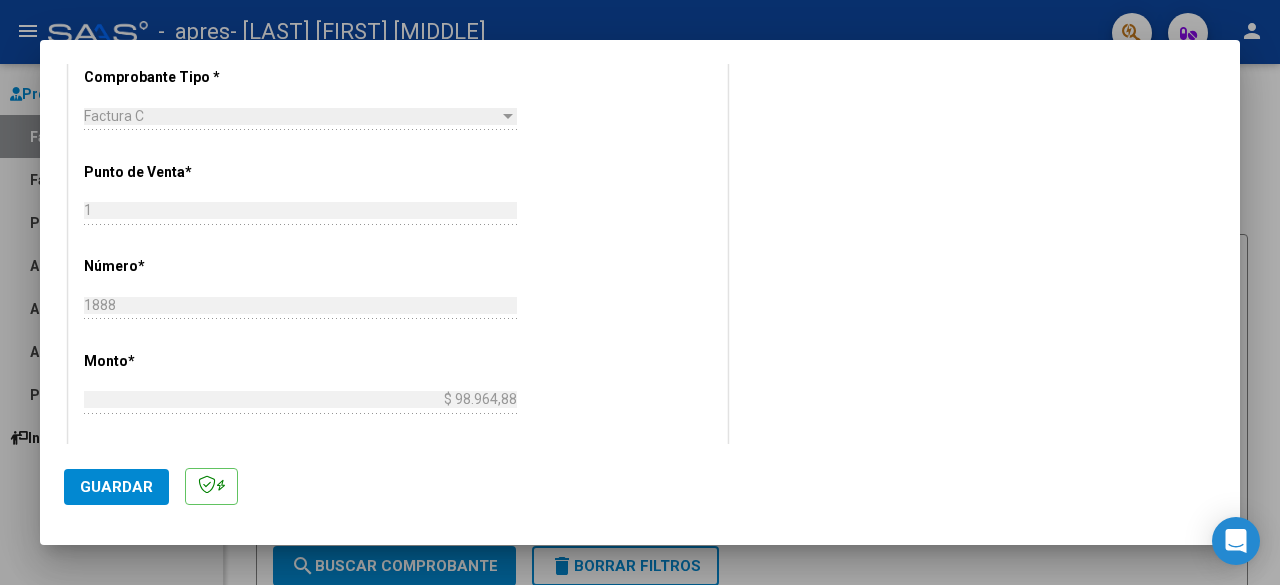 click on "Guardar" 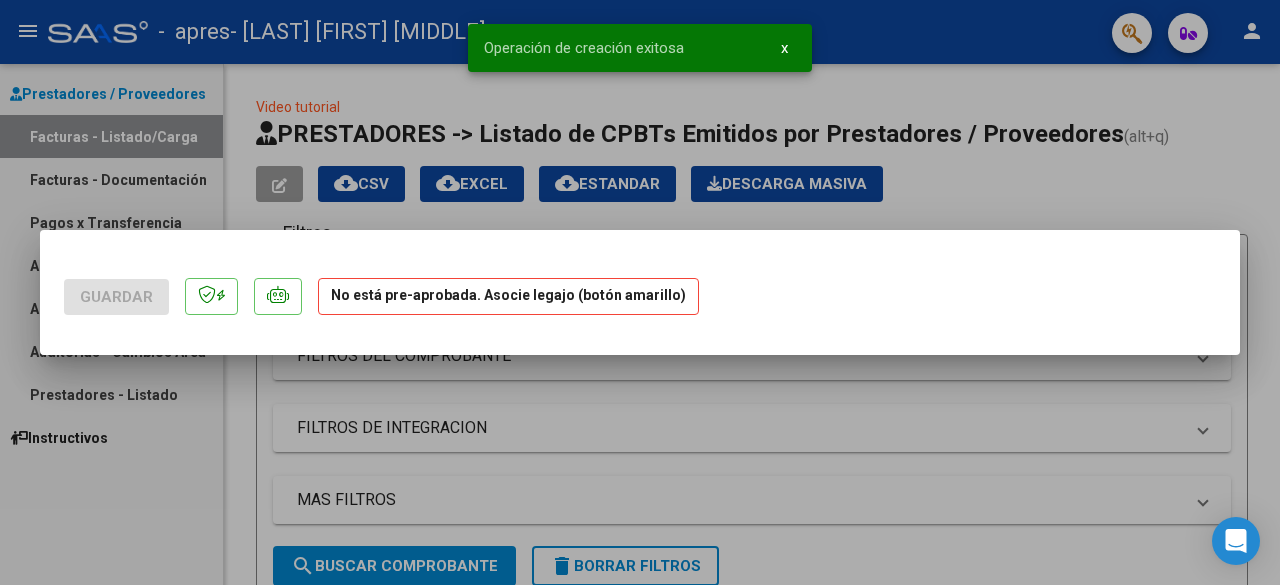 scroll, scrollTop: 0, scrollLeft: 0, axis: both 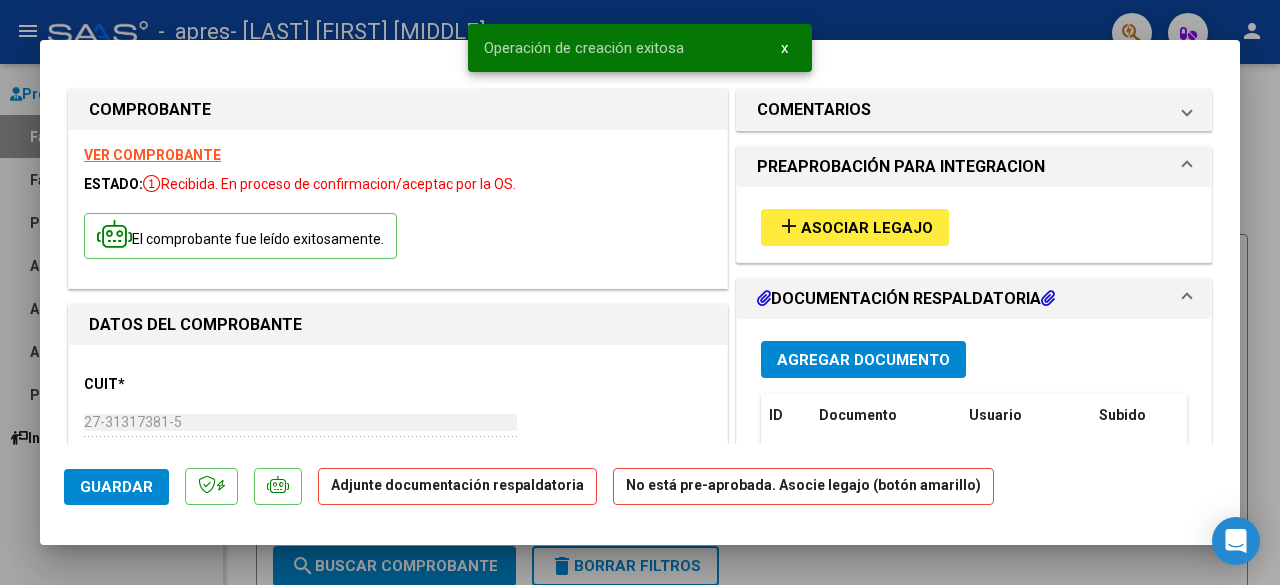 click on "Asociar Legajo" at bounding box center [867, 228] 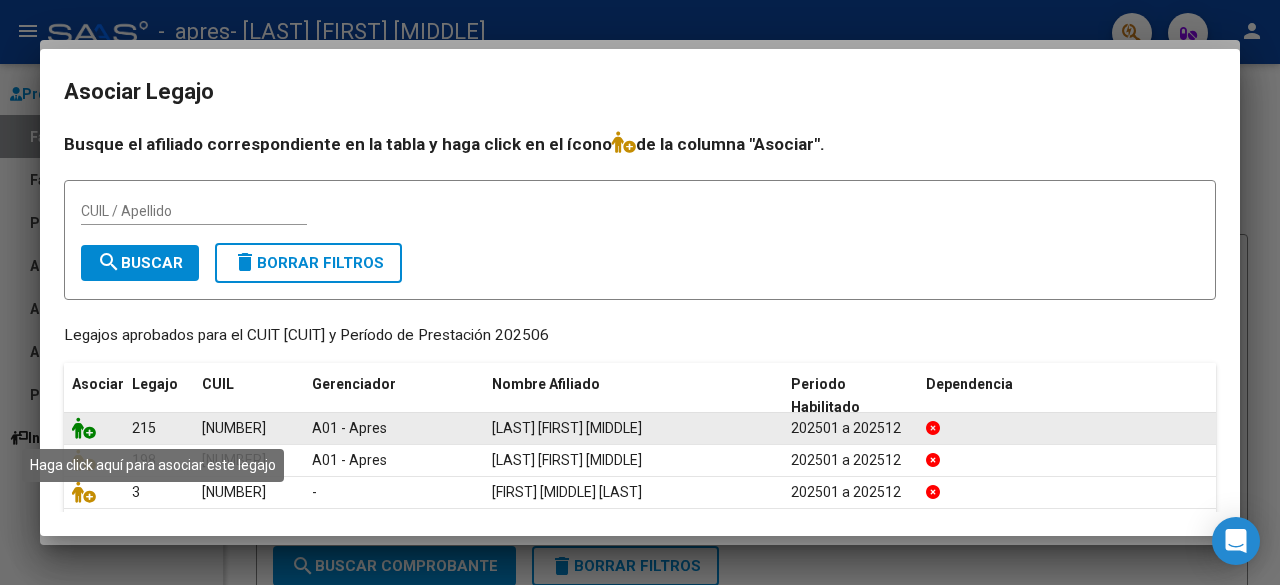 click 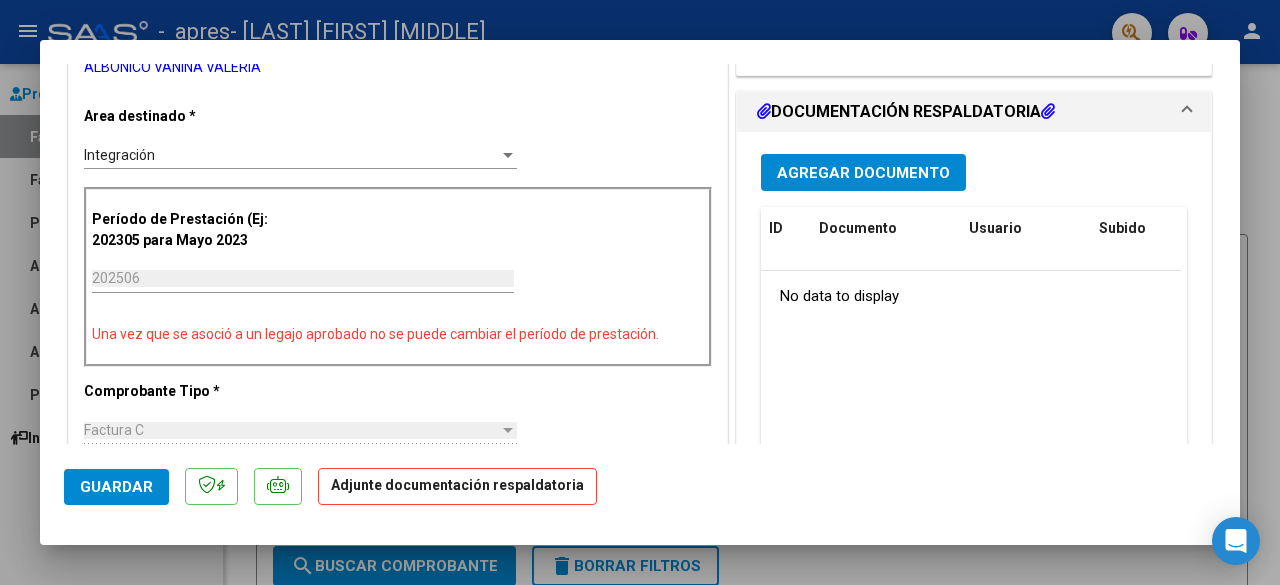 scroll, scrollTop: 453, scrollLeft: 0, axis: vertical 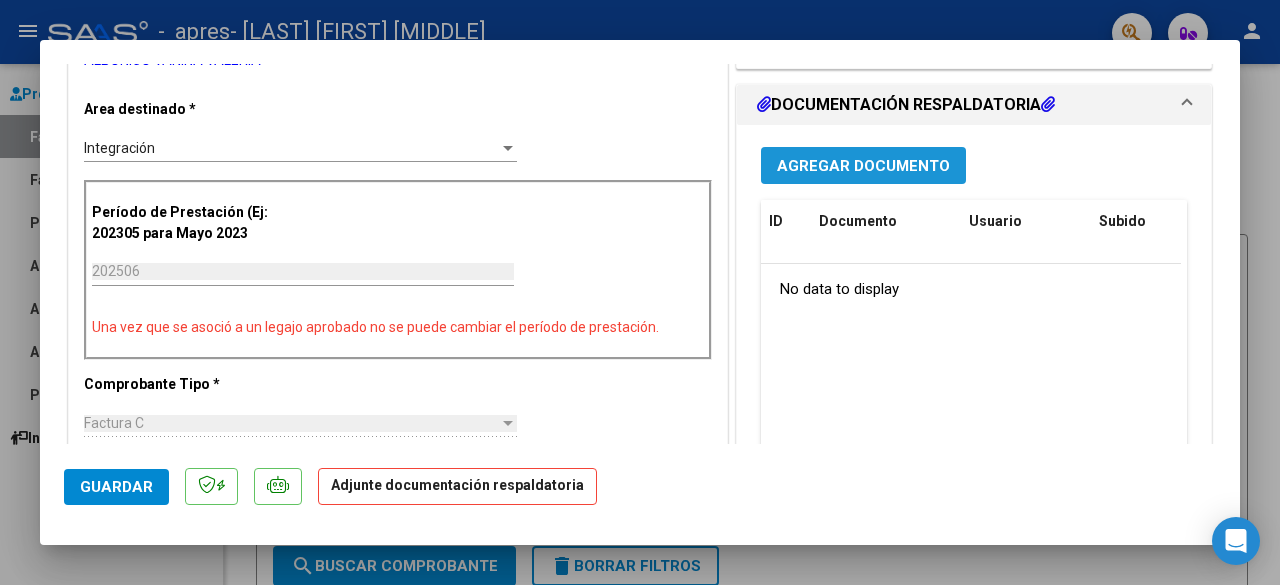 click on "Agregar Documento" at bounding box center (863, 166) 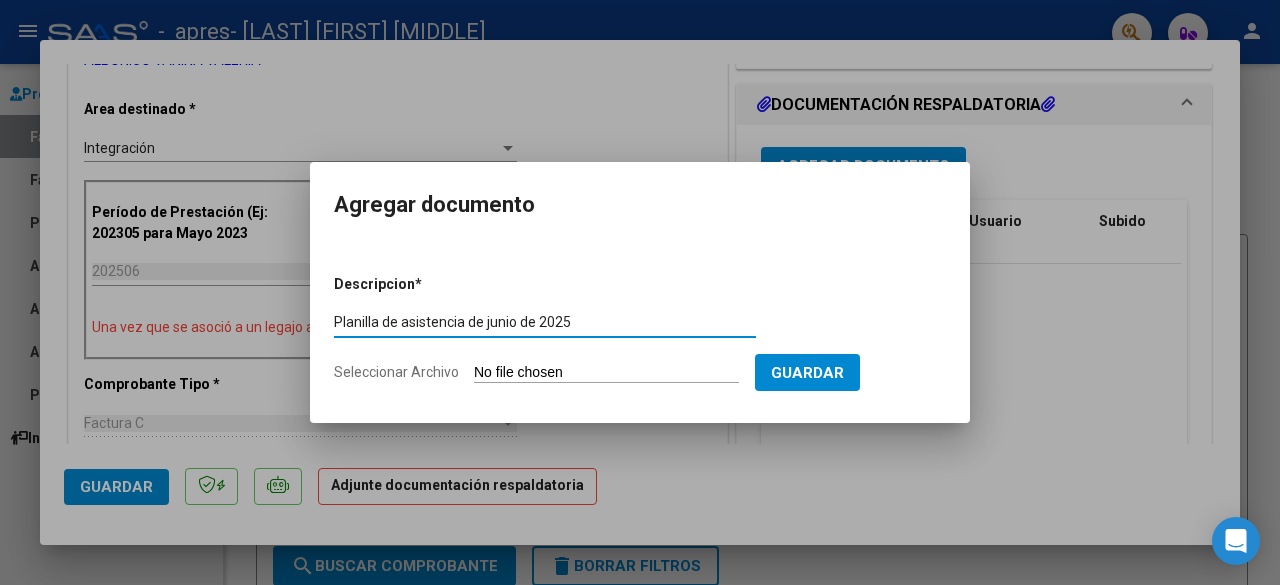 type on "Planilla de asistencia de junio de 2025" 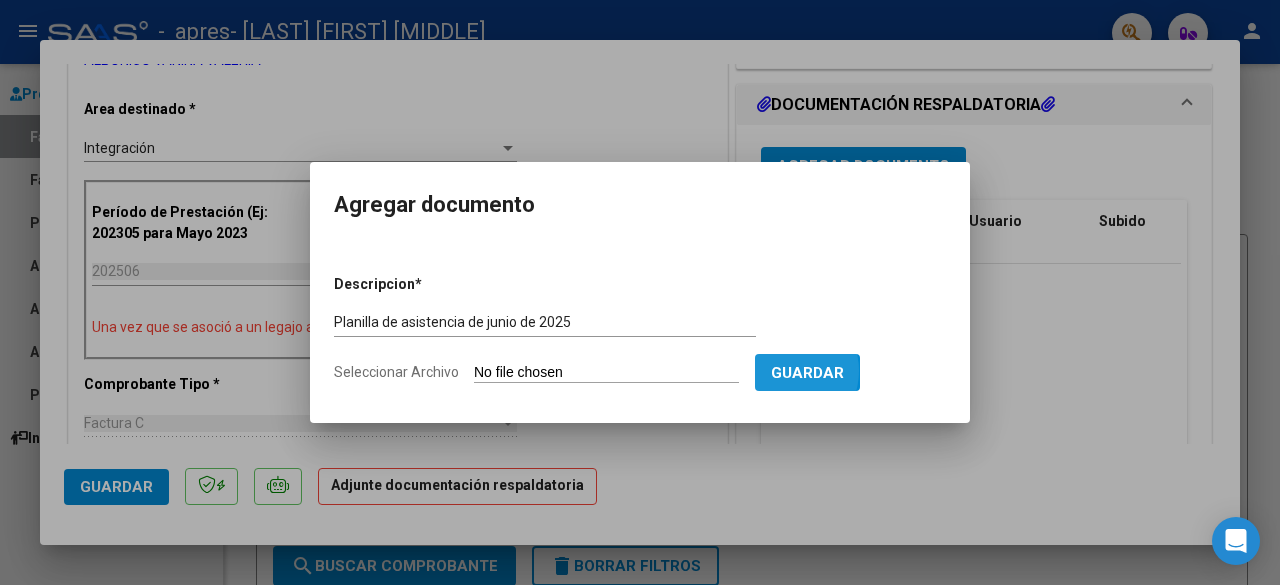 click on "Guardar" at bounding box center (807, 373) 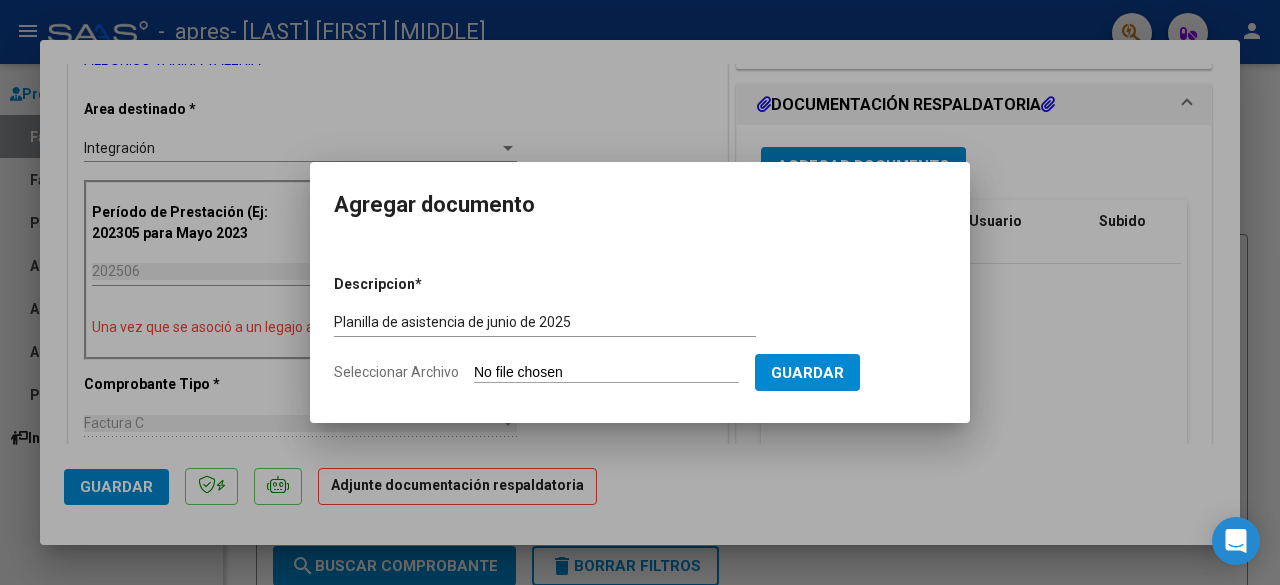 click on "Seleccionar Archivo" at bounding box center [606, 373] 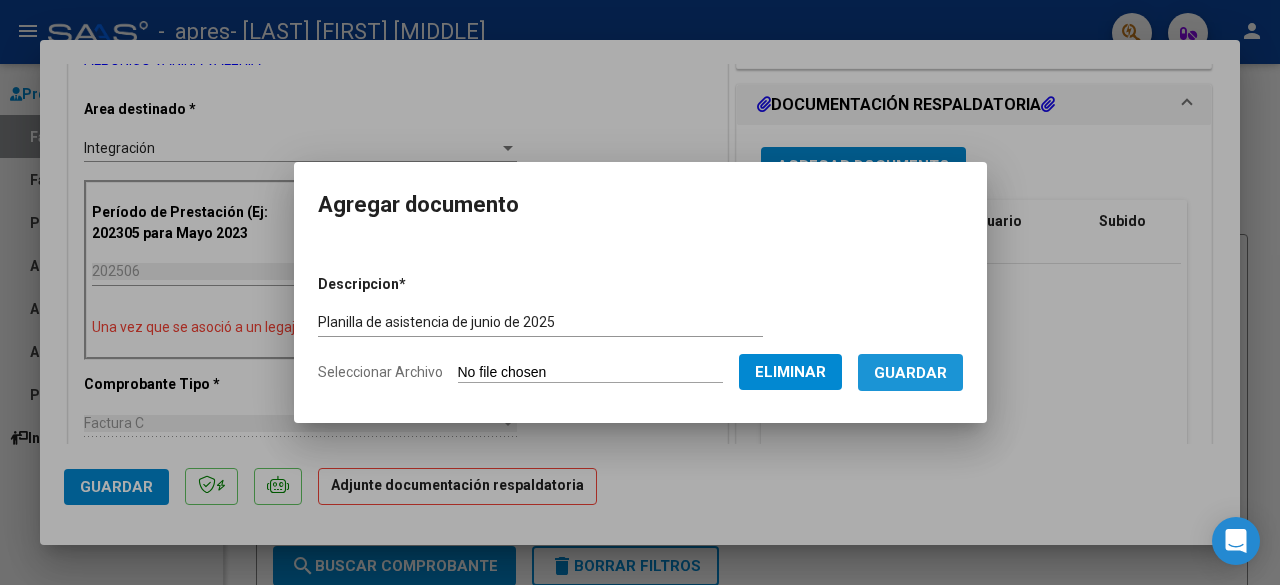 click on "Guardar" at bounding box center (910, 373) 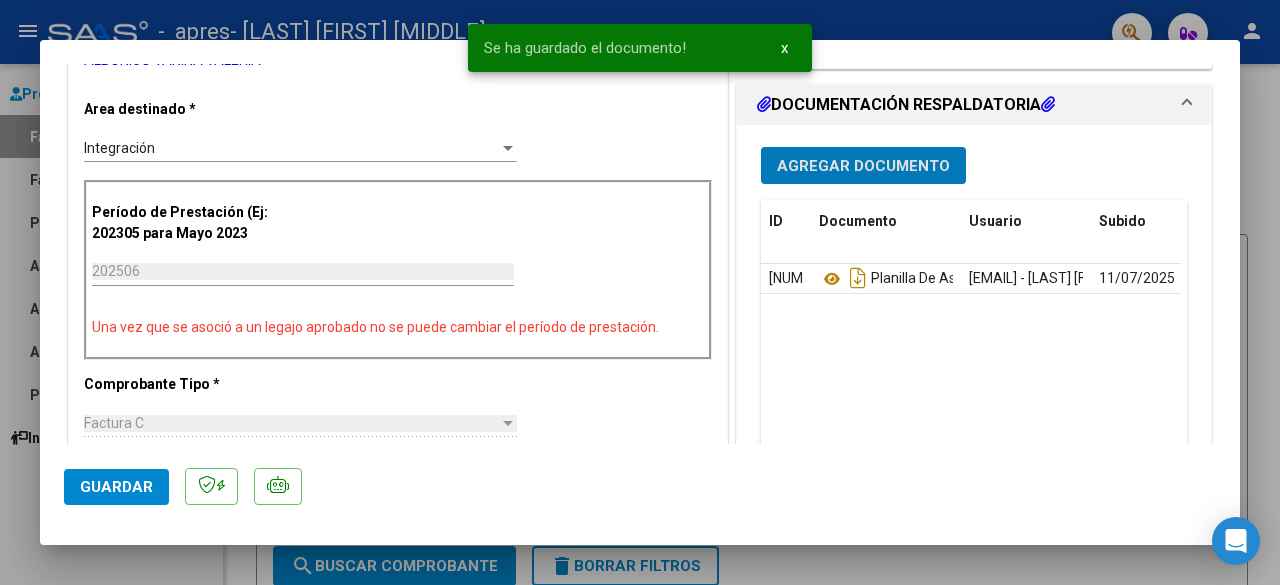 click on "Agregar Documento" at bounding box center (863, 165) 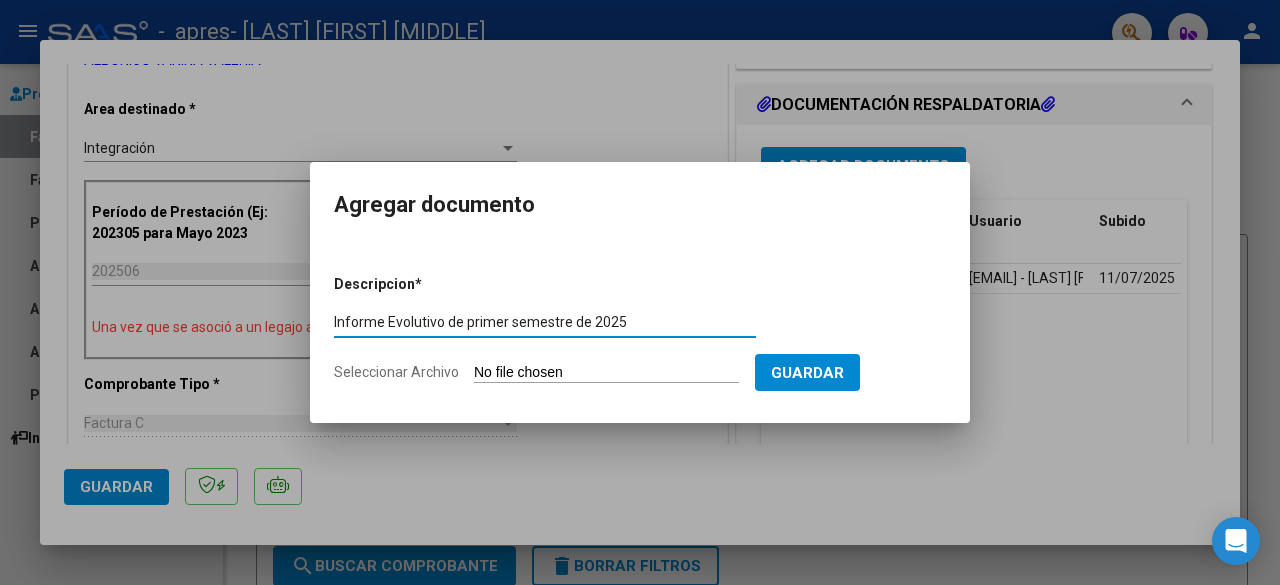 type on "Informe Evolutivo de primer semestre de 2025" 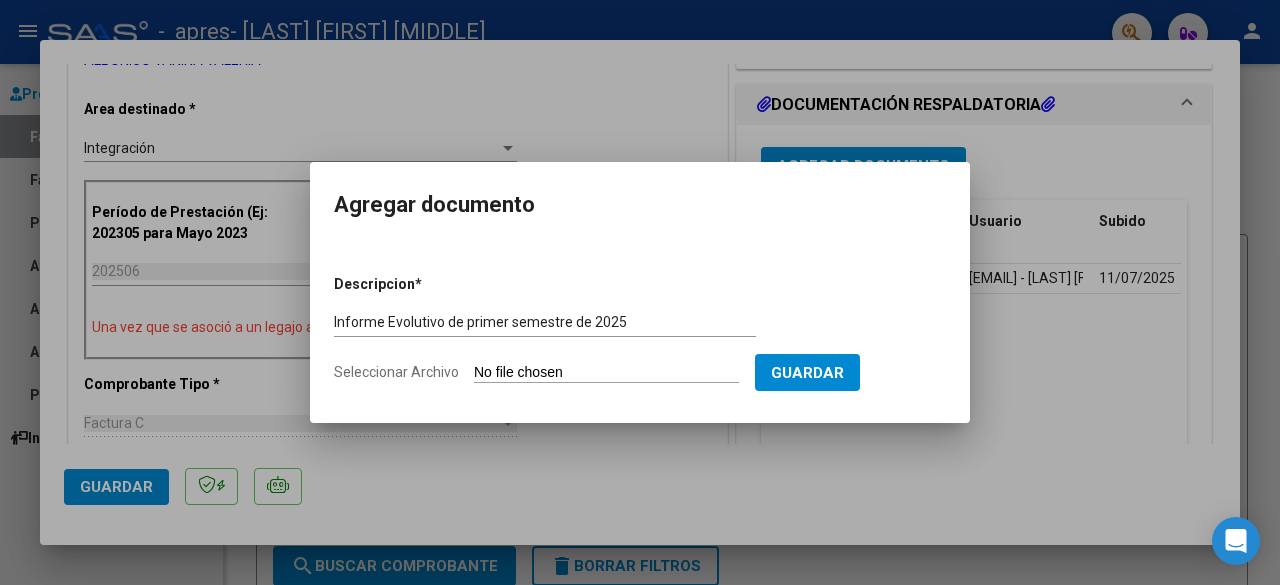 click on "Seleccionar Archivo" at bounding box center (606, 373) 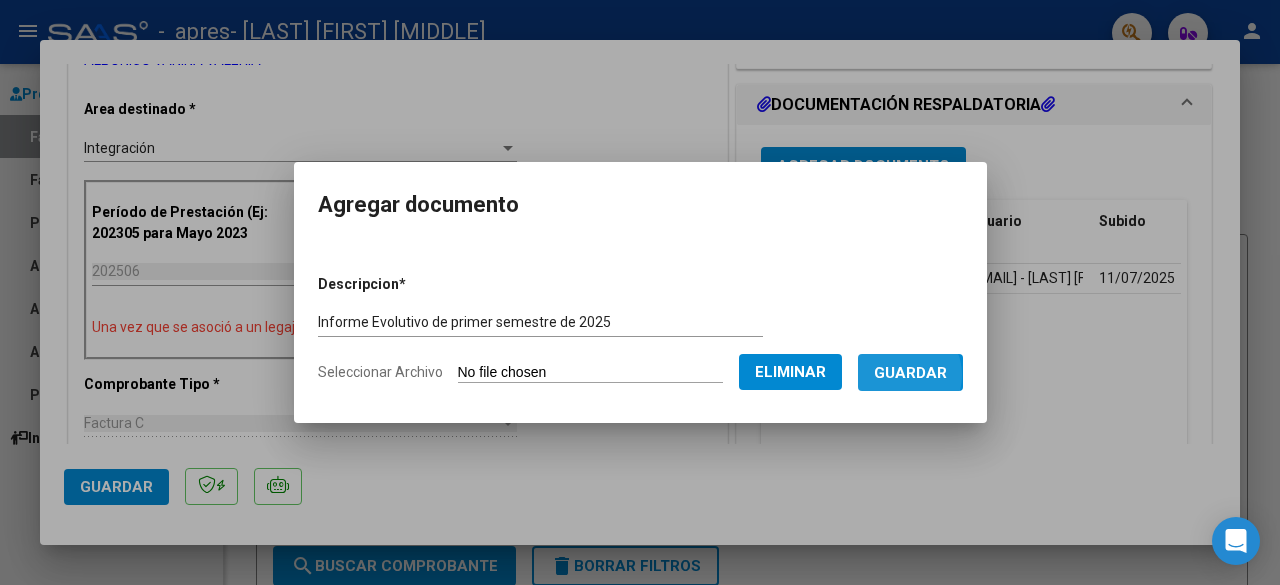 click on "Guardar" at bounding box center [910, 373] 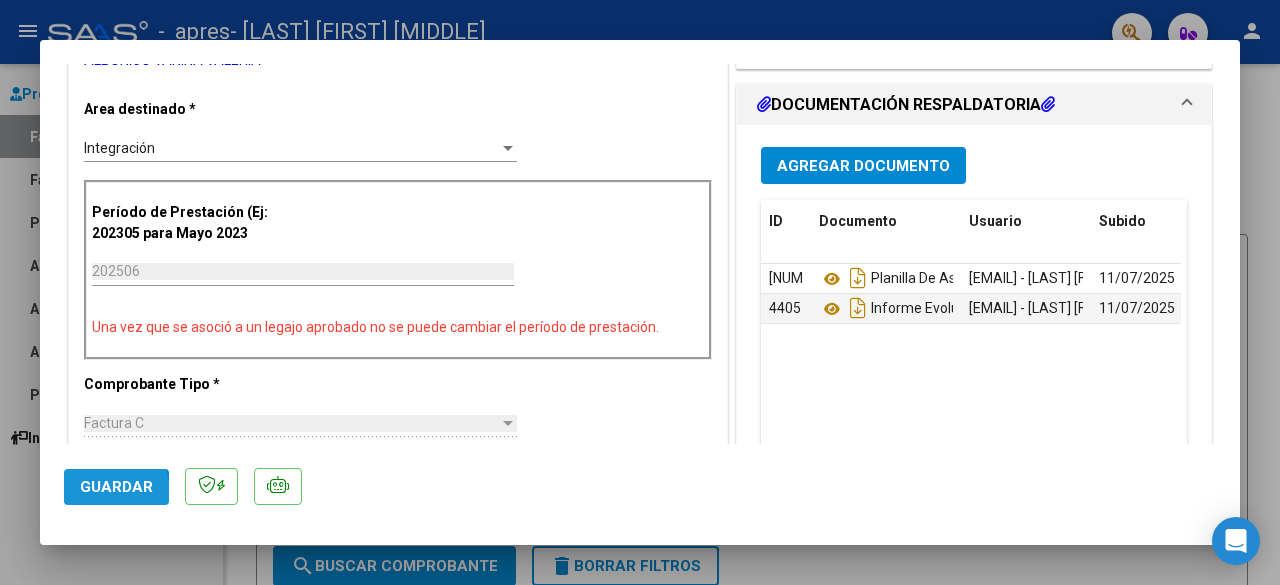 click on "Guardar" 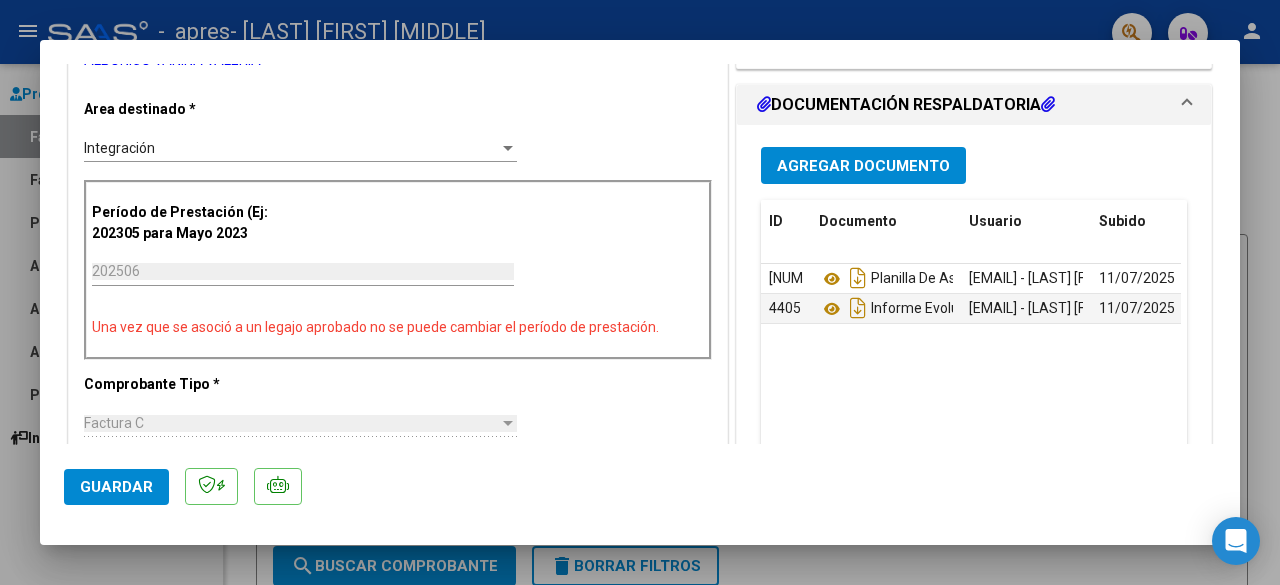 click at bounding box center [640, 292] 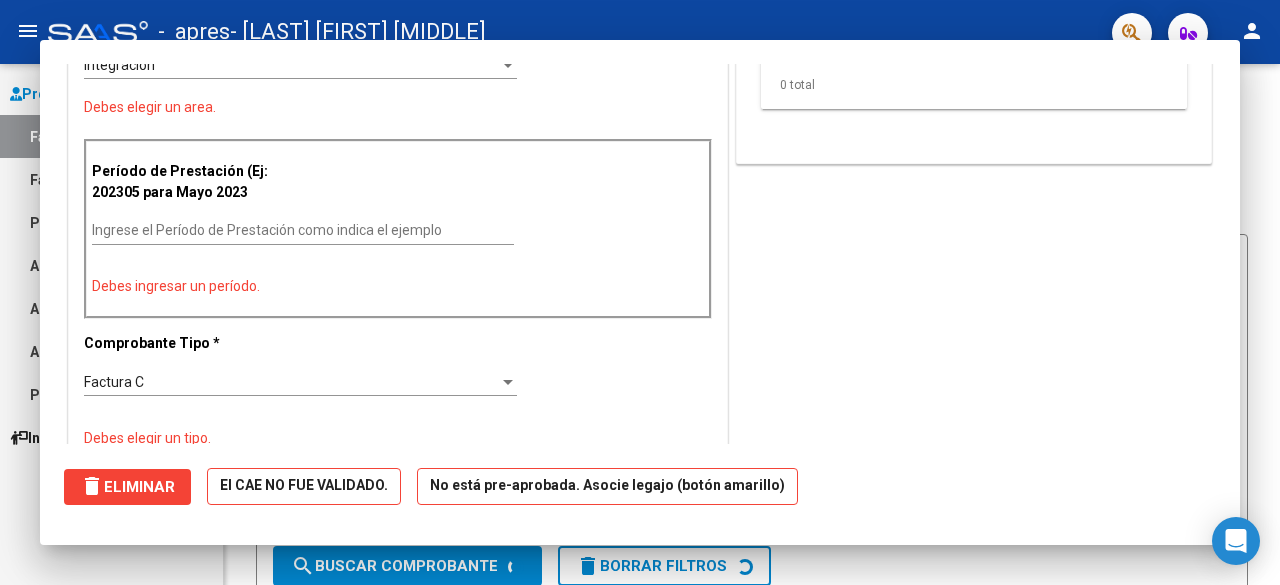 scroll, scrollTop: 0, scrollLeft: 0, axis: both 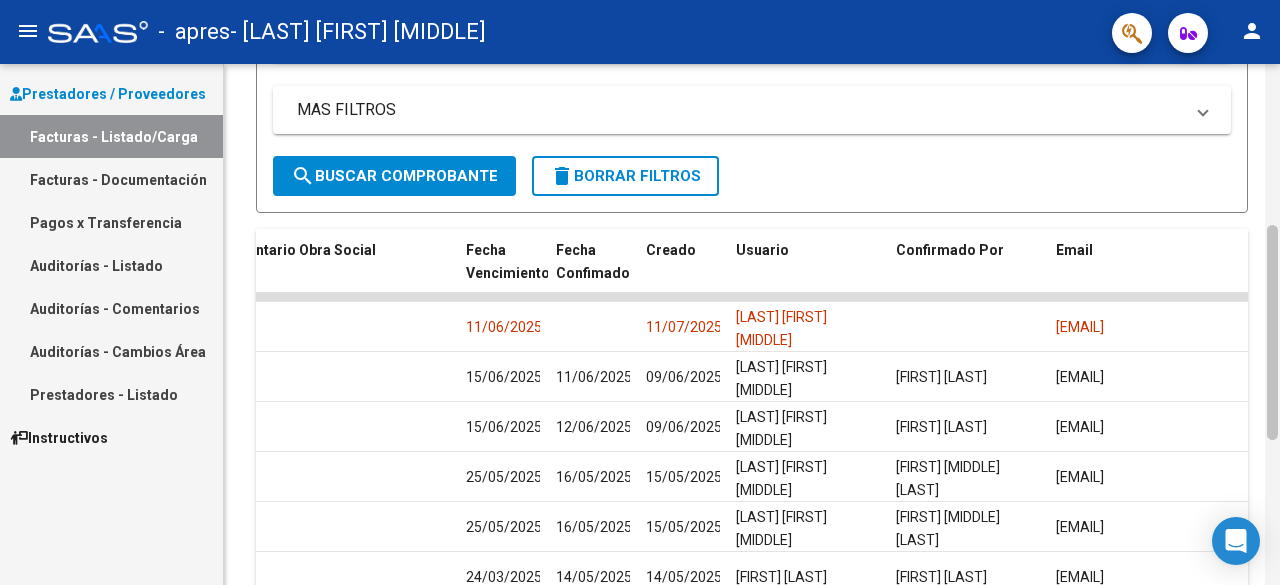 drag, startPoint x: 1266, startPoint y: 364, endPoint x: 1267, endPoint y: 247, distance: 117.00427 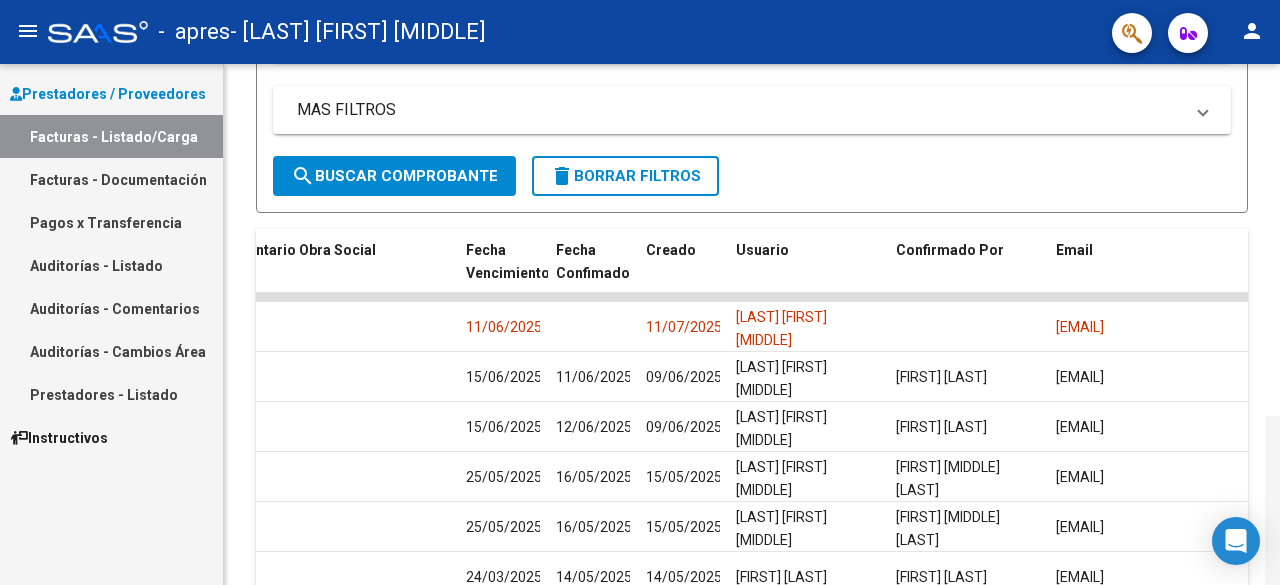 scroll, scrollTop: 742, scrollLeft: 0, axis: vertical 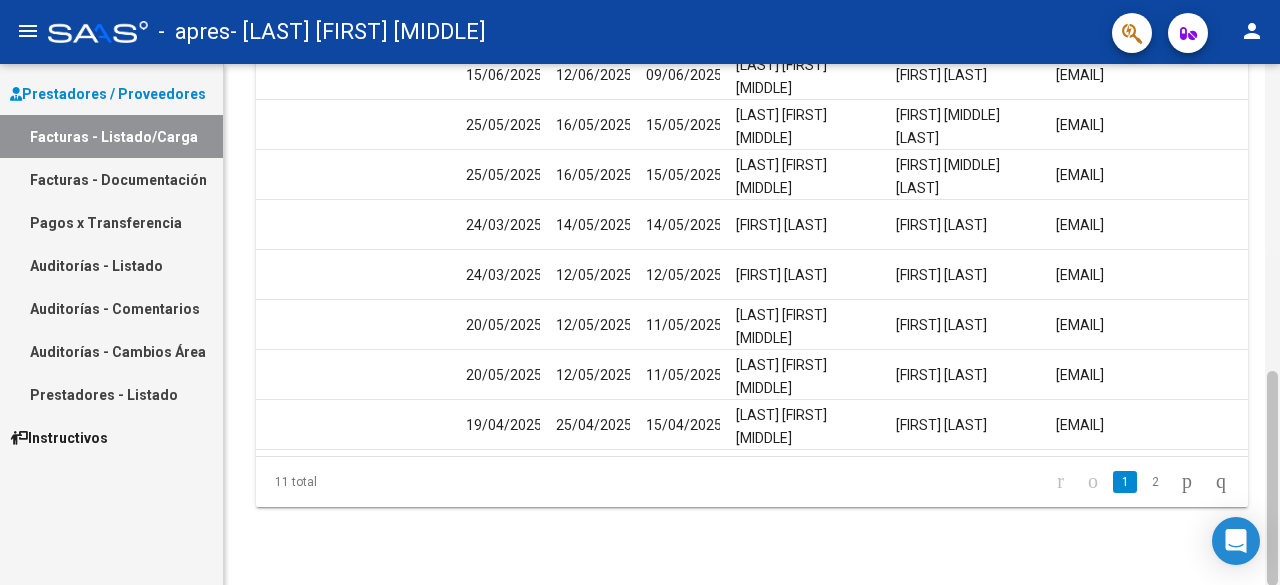 drag, startPoint x: 1279, startPoint y: 267, endPoint x: 1270, endPoint y: 367, distance: 100.40418 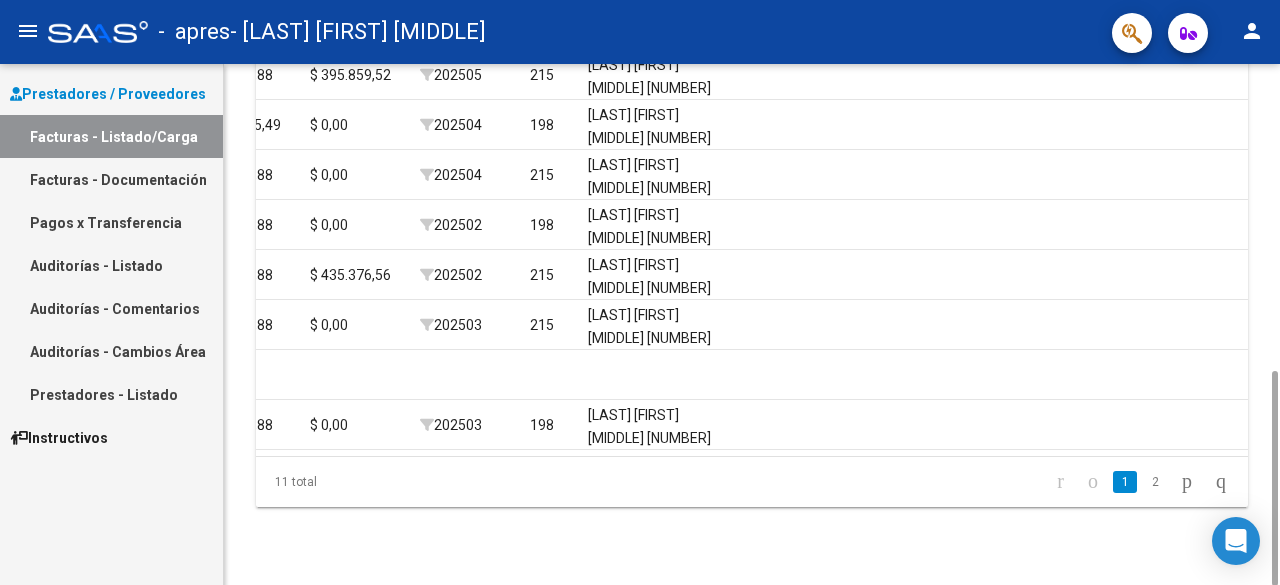 scroll, scrollTop: 0, scrollLeft: 2433, axis: horizontal 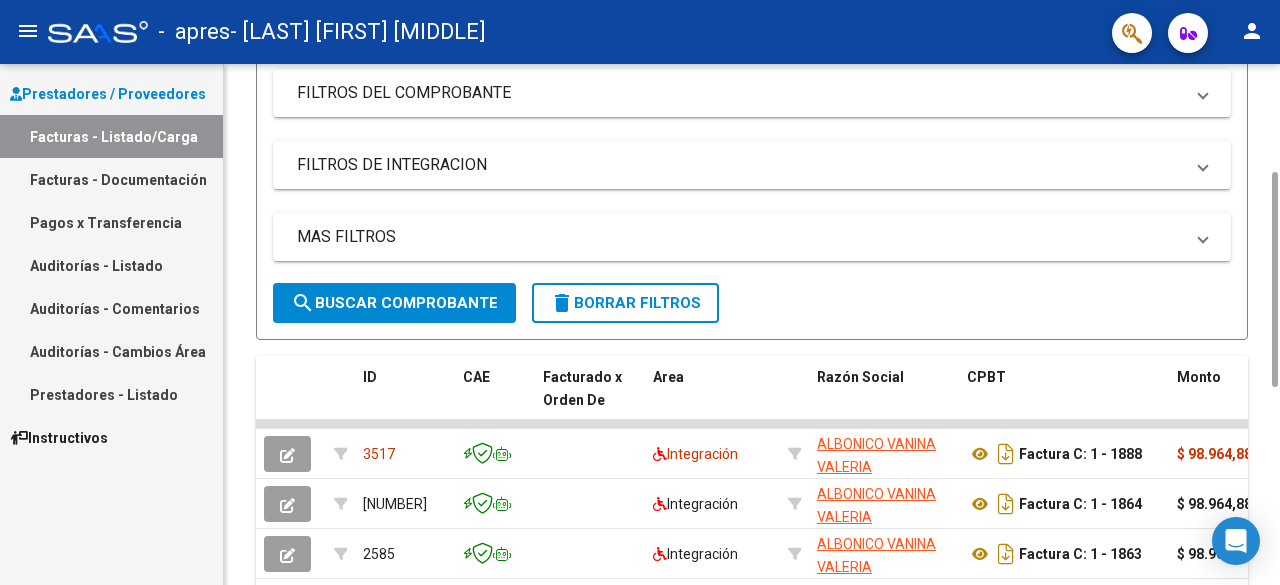 drag, startPoint x: 1275, startPoint y: 396, endPoint x: 1262, endPoint y: 198, distance: 198.42632 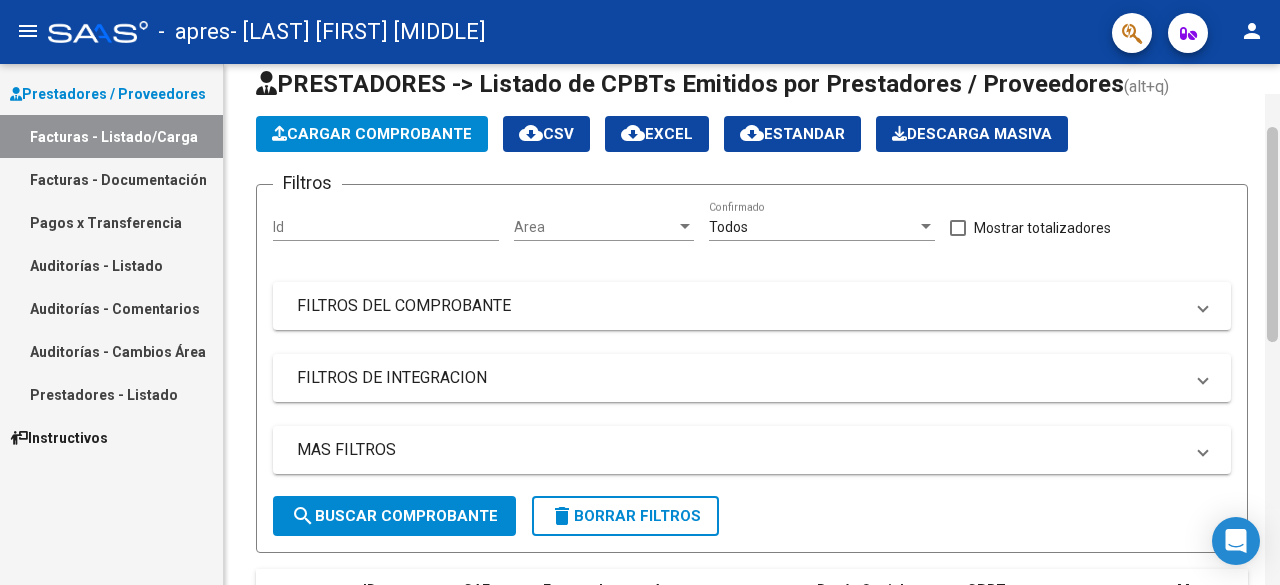scroll, scrollTop: 46, scrollLeft: 0, axis: vertical 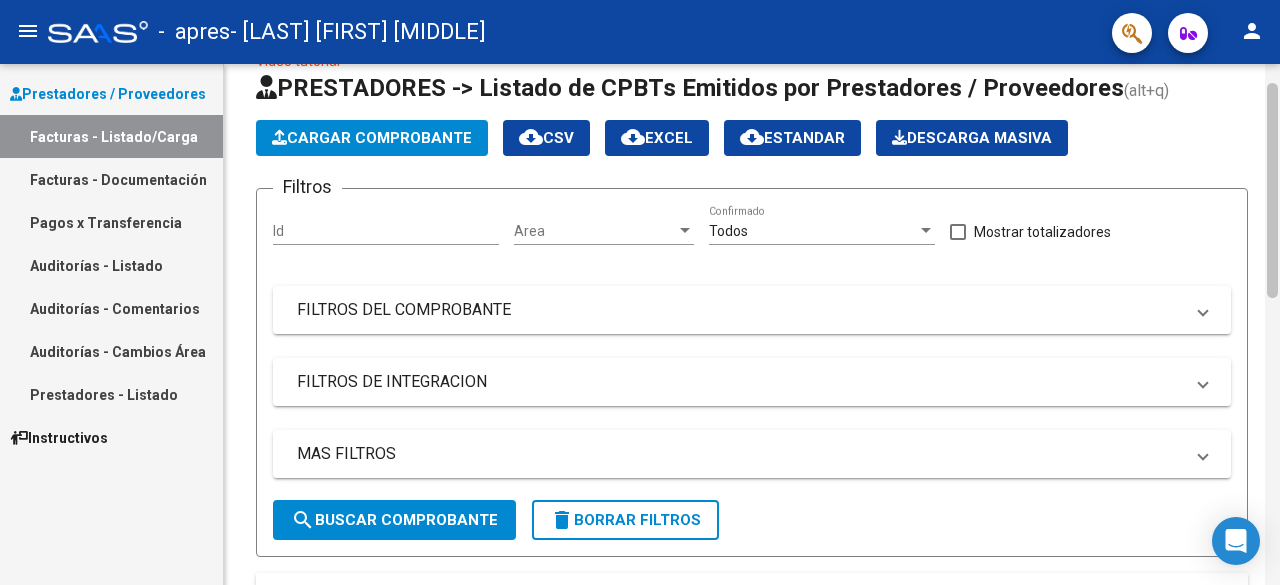 drag, startPoint x: 1272, startPoint y: 181, endPoint x: 1274, endPoint y: 91, distance: 90.02222 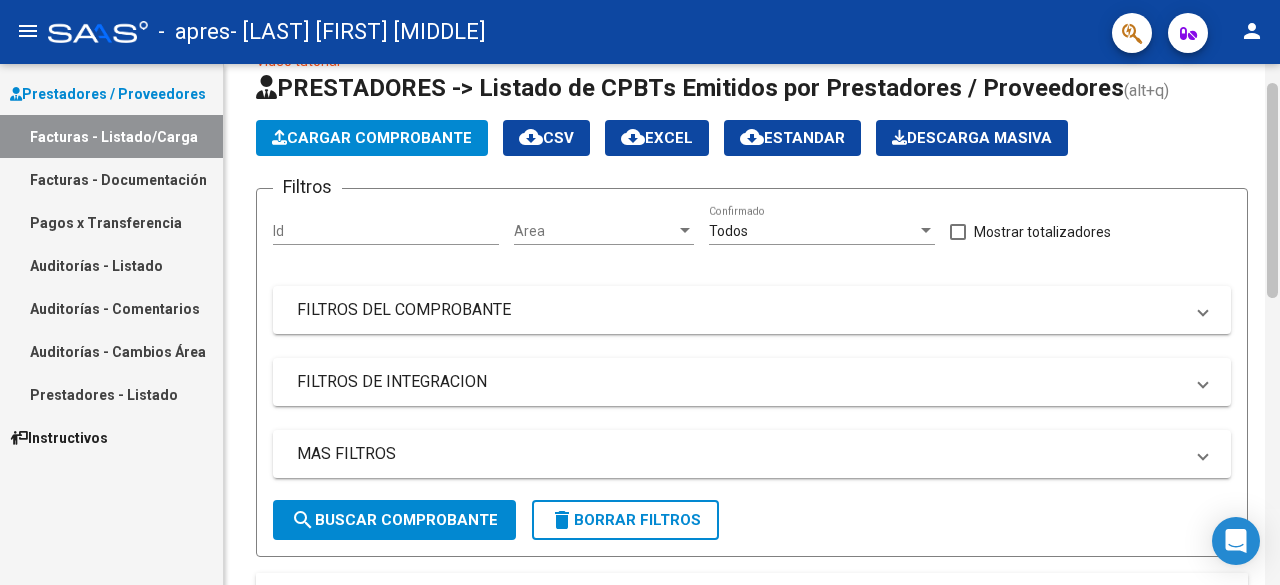 click 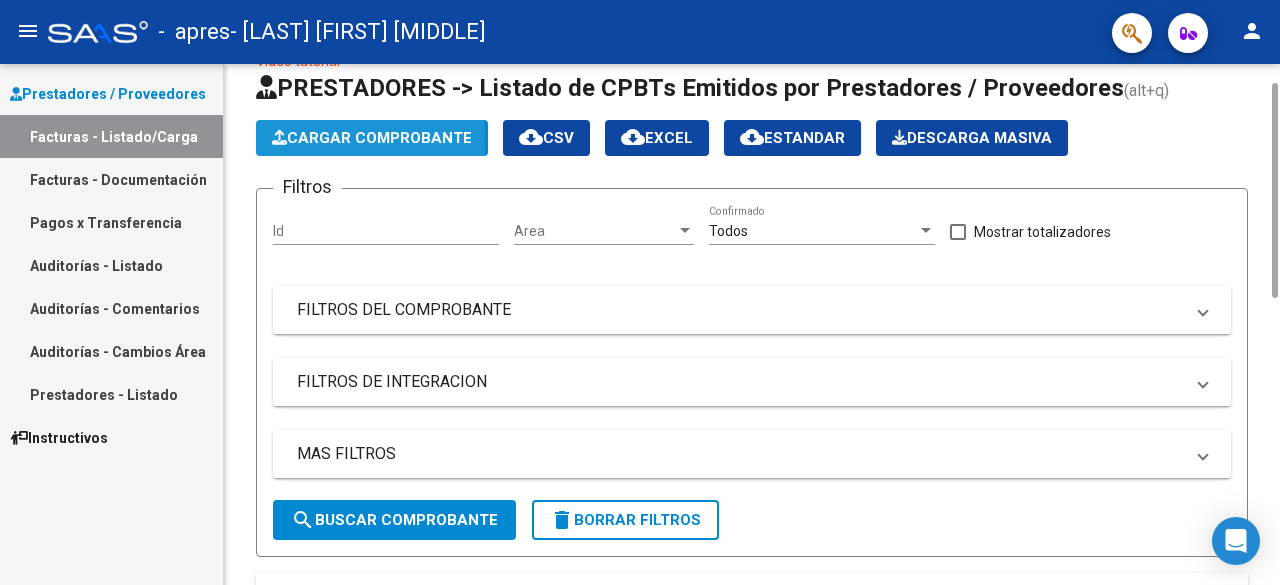 click on "Cargar Comprobante" 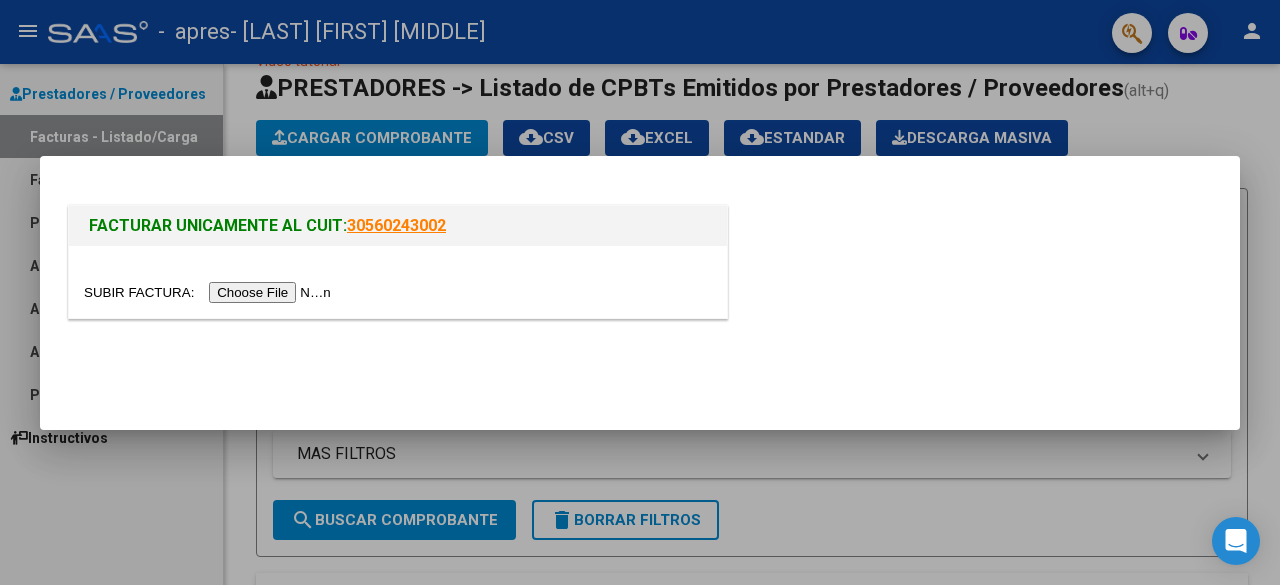 click at bounding box center (210, 292) 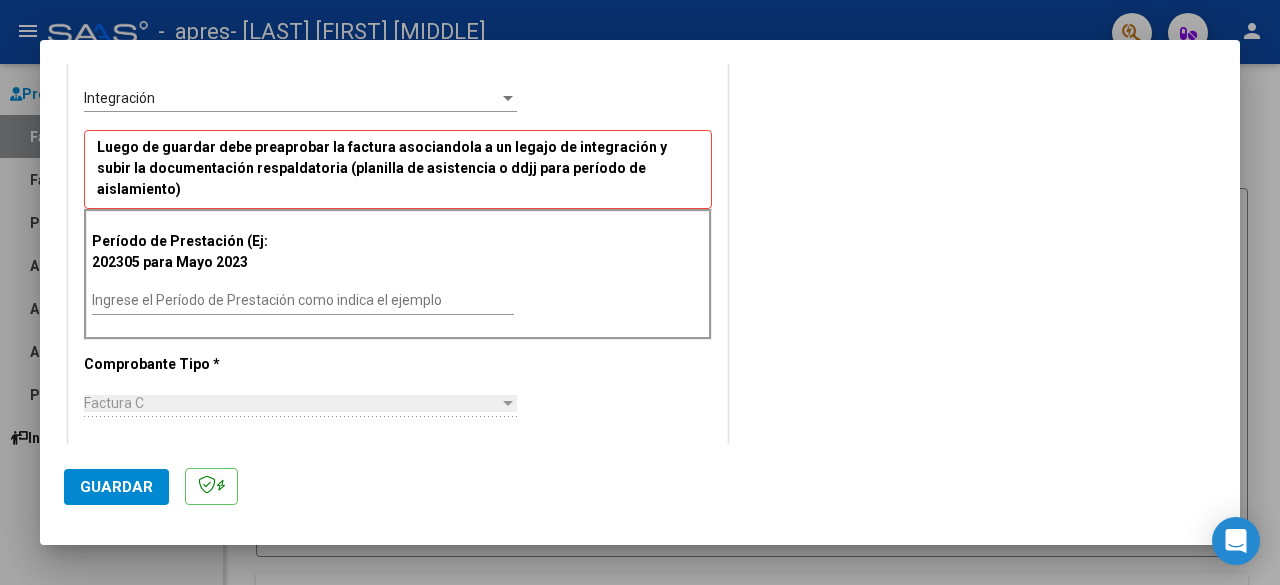 scroll, scrollTop: 456, scrollLeft: 0, axis: vertical 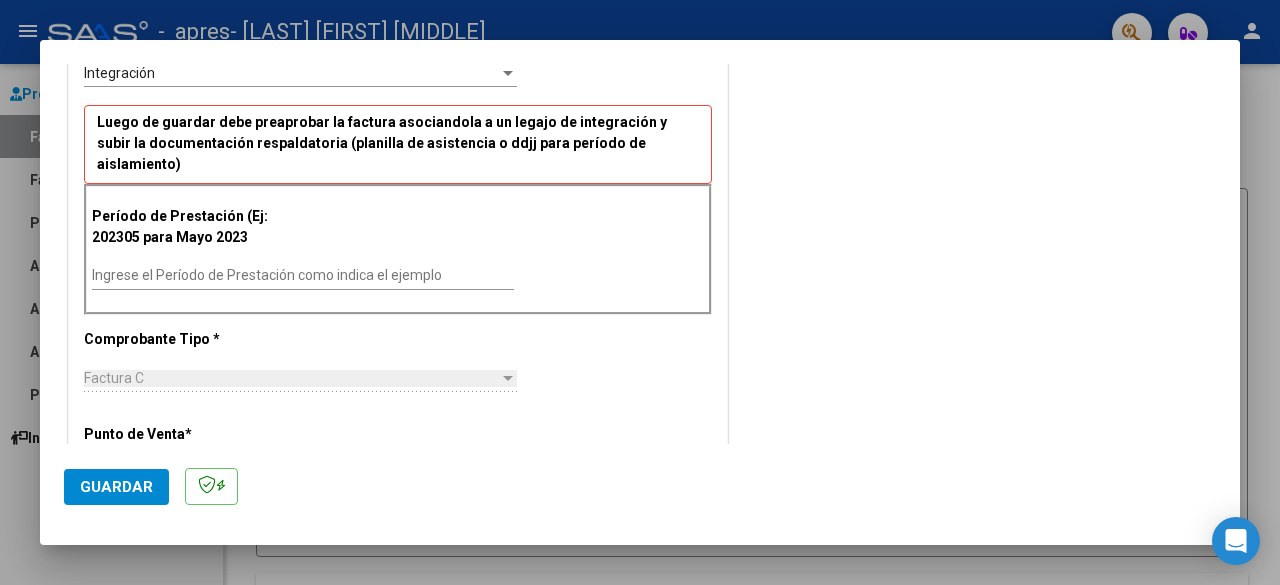 click on "Ingrese el Período de Prestación como indica el ejemplo" at bounding box center (303, 275) 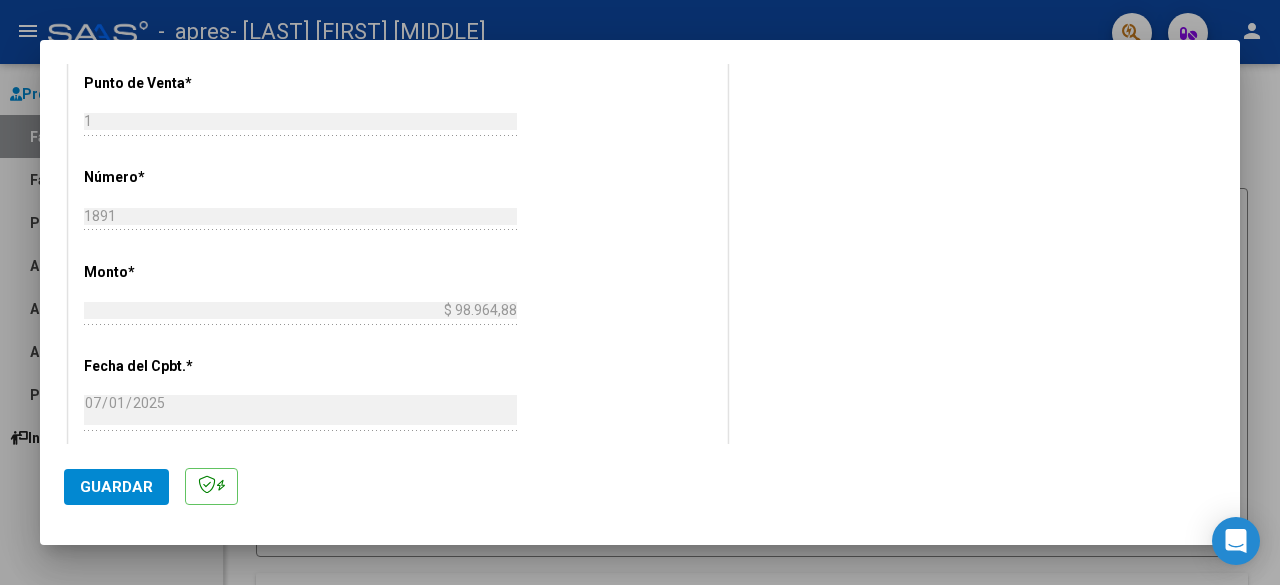 scroll, scrollTop: 906, scrollLeft: 0, axis: vertical 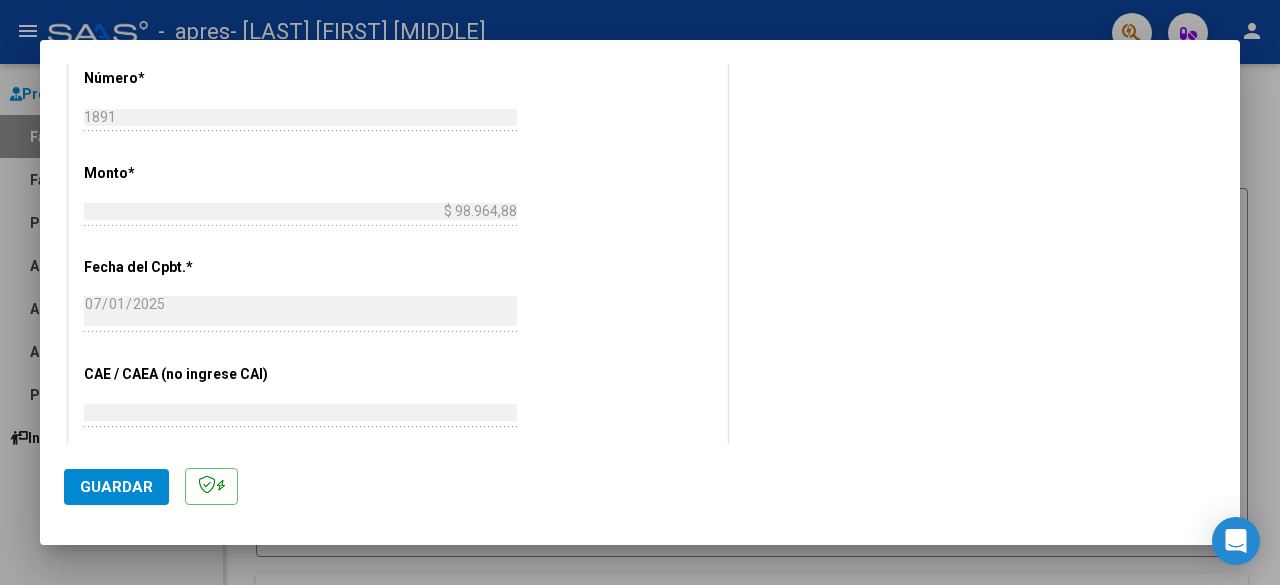 type on "202506" 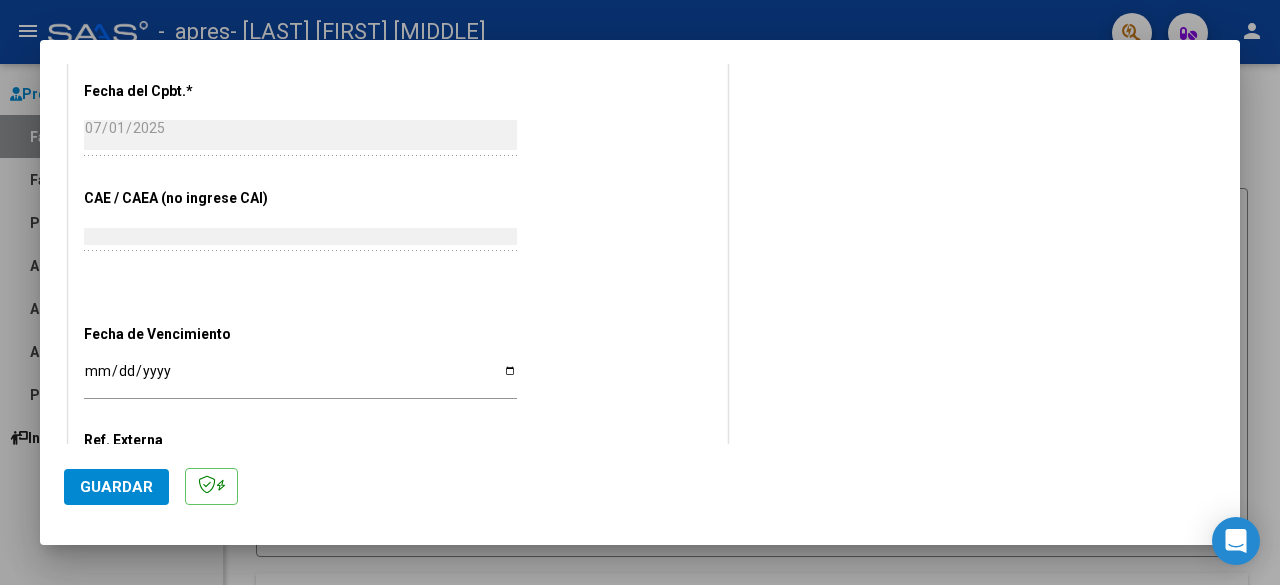 scroll, scrollTop: 1097, scrollLeft: 0, axis: vertical 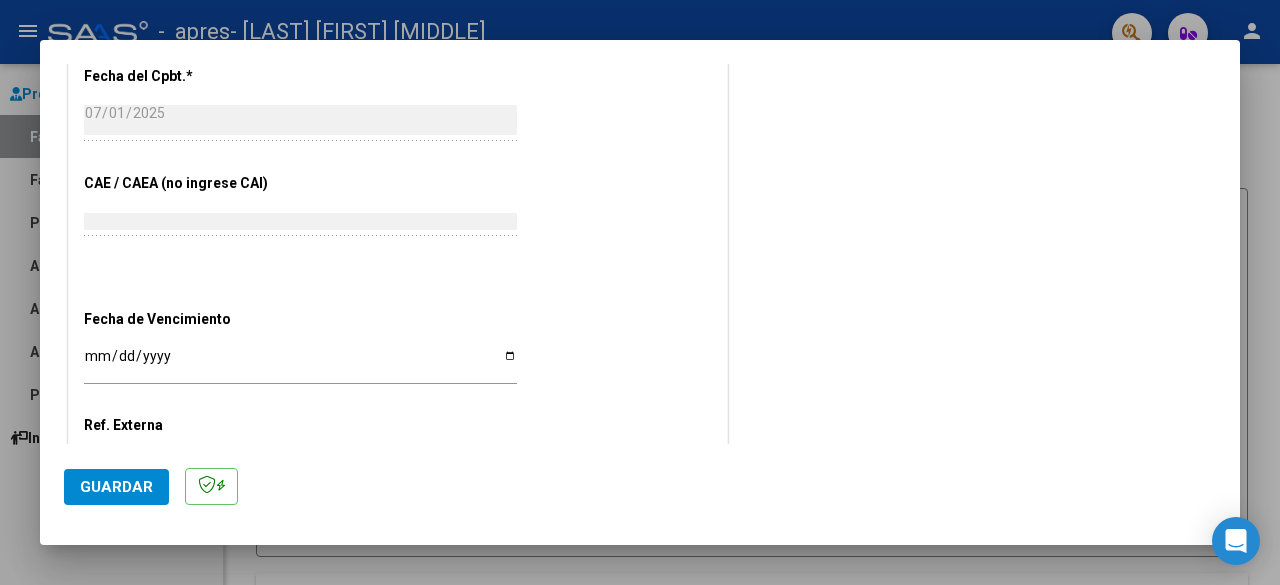 click on "Ingresar la fecha" at bounding box center [300, 363] 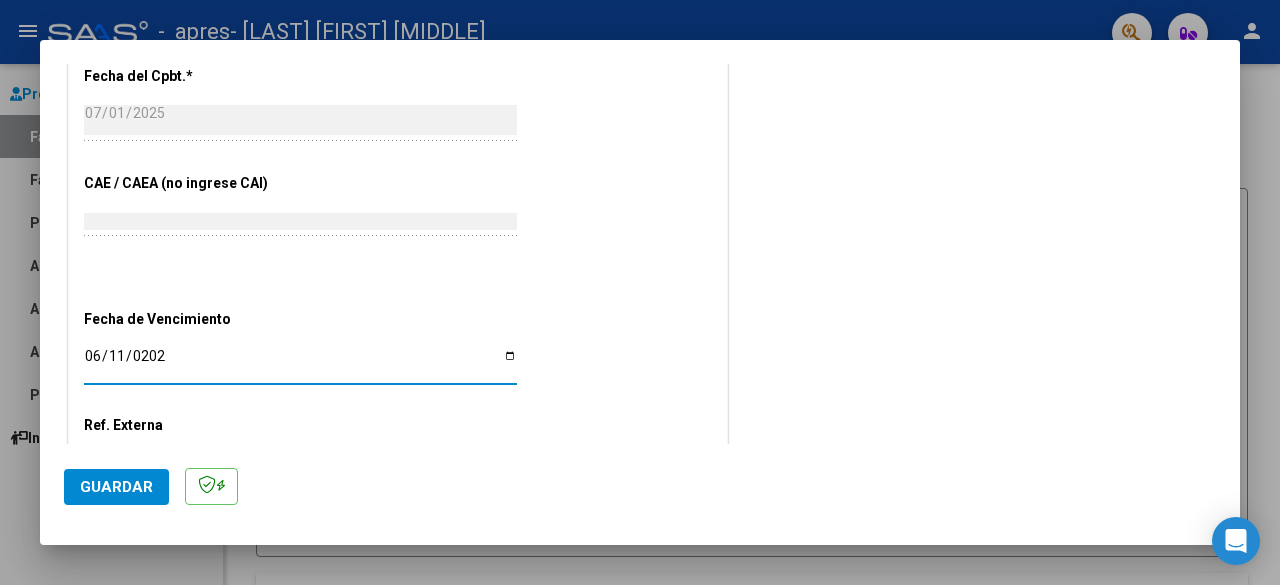 type on "2025-06-11" 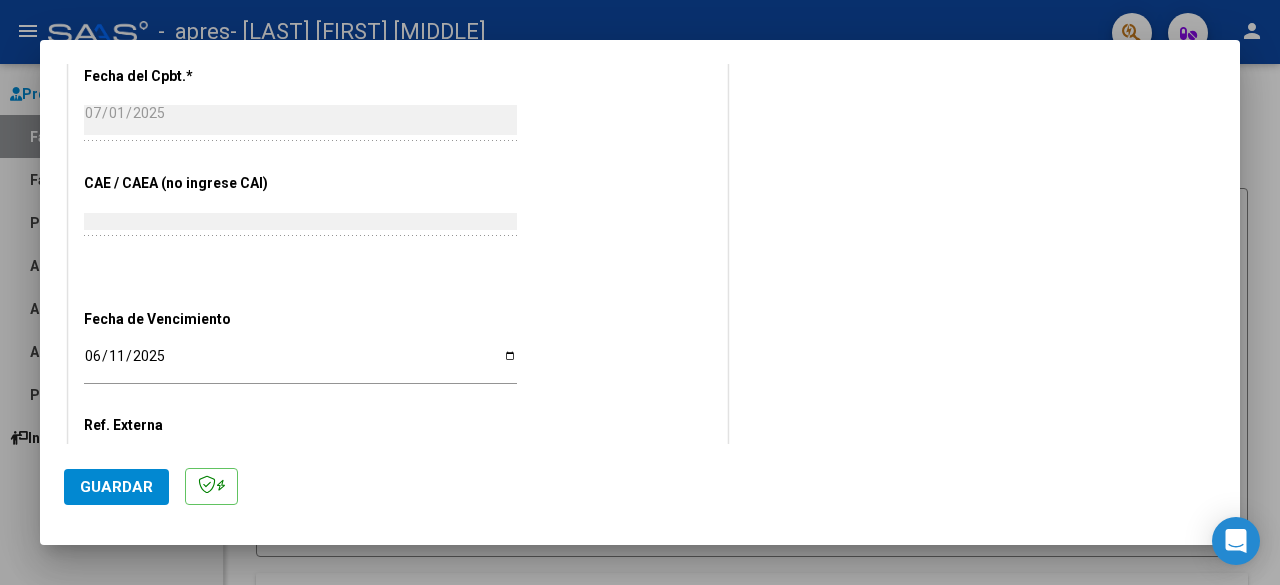 click on "CUIT  *   [CUIT] Ingresar CUIT  ANALISIS PRESTADOR  Area destinado * Integración Seleccionar Area Luego de guardar debe preaprobar la factura asociandola a un legajo de integración y subir la documentación respaldatoria (planilla de asistencia o ddjj para período de aislamiento)  Período de Prestación (Ej: 202305 para Mayo 2023    202506 Ingrese el Período de Prestación como indica el ejemplo   Comprobante Tipo * Factura C Seleccionar Tipo Punto de Venta  *   1 Ingresar el Nro.  Número  *   1891 Ingresar el Nro.  Monto  *   $ 98.964,88 Ingresar el monto  Fecha del Cpbt.  *   2025-07-01 Ingresar la fecha  CAE / CAEA (no ingrese CAI)    75275129775859 Ingresar el CAE o CAEA (no ingrese CAI)  Fecha de Vencimiento    2025-06-11 Ingresar la fecha  Ref. Externa    Ingresar la ref.  N° Liquidación    Ingresar el N° Liquidación" at bounding box center (398, -92) 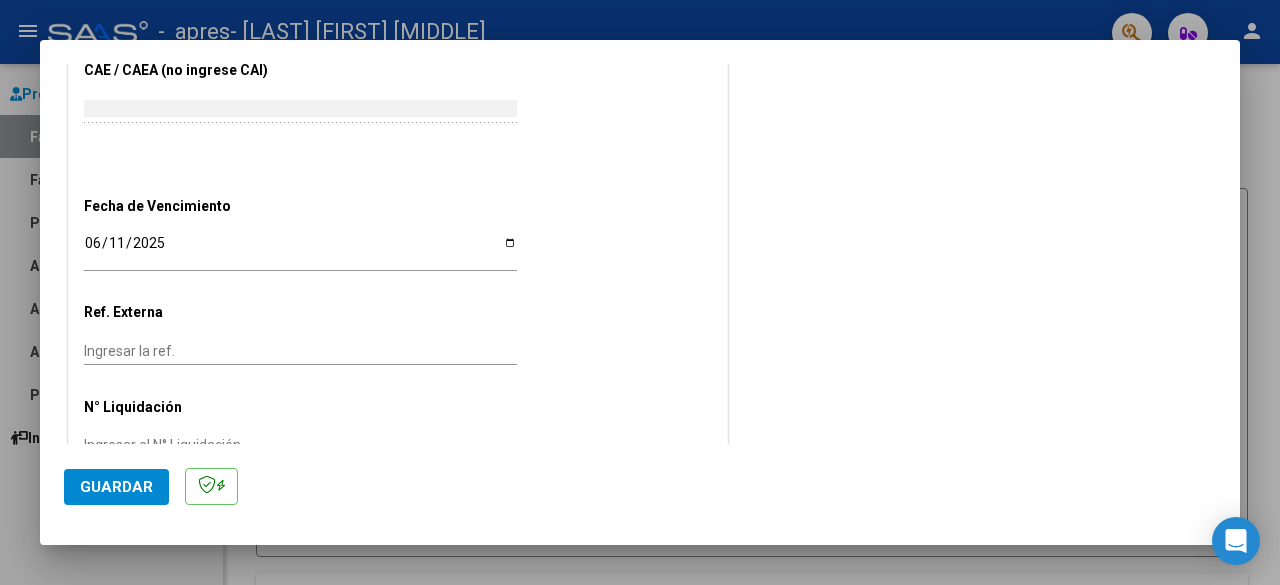 scroll, scrollTop: 1237, scrollLeft: 0, axis: vertical 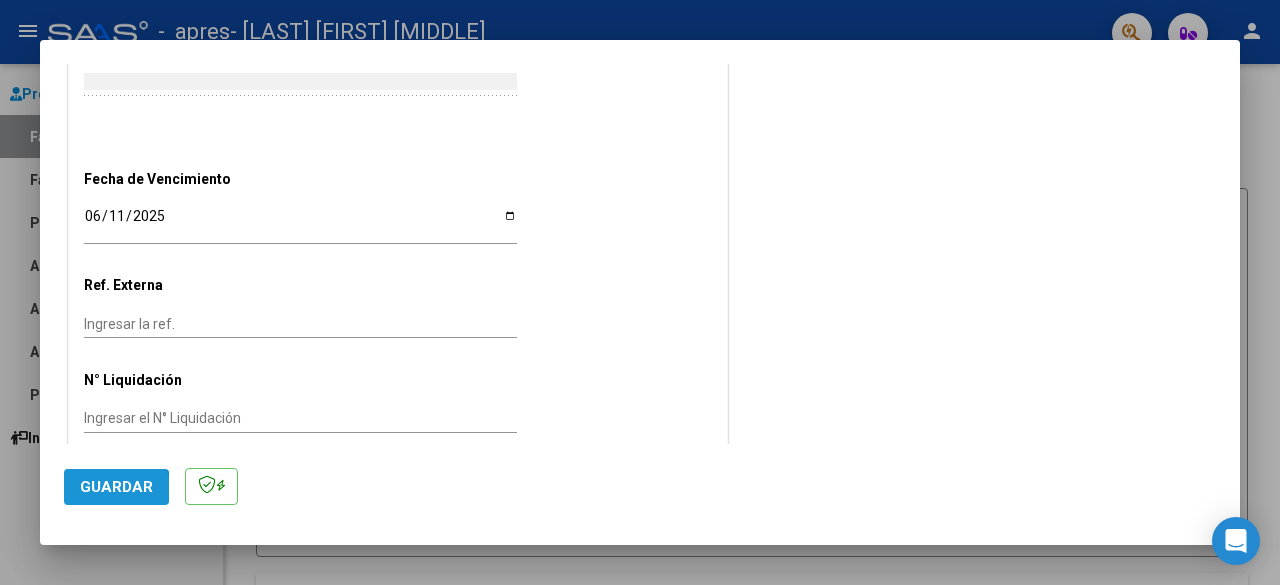 click on "Guardar" 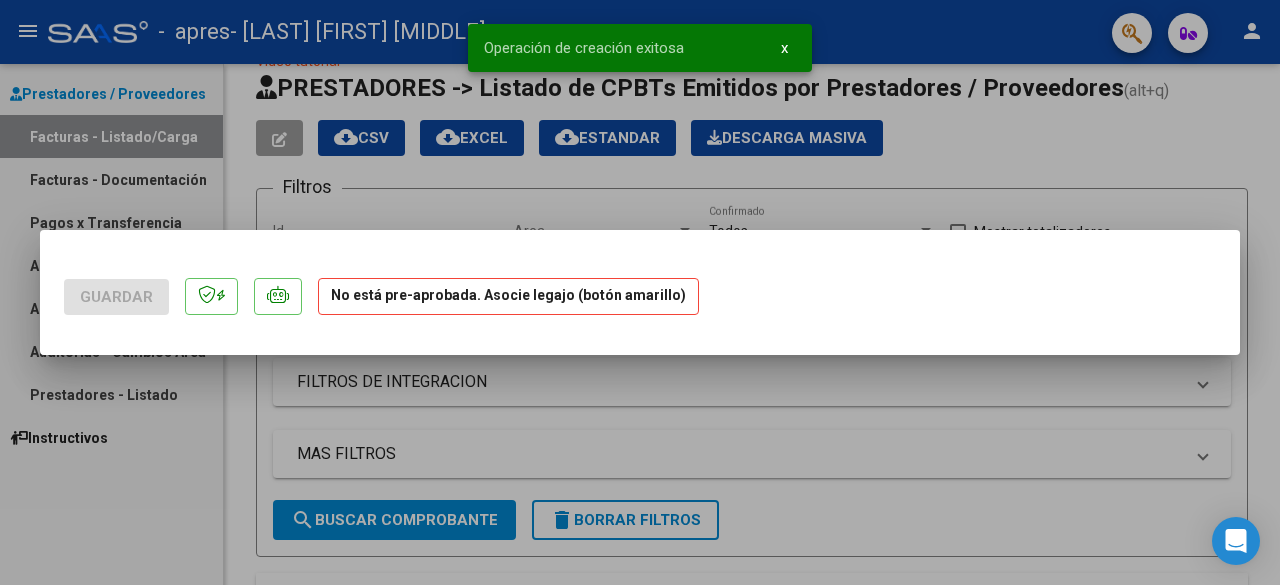 scroll, scrollTop: 0, scrollLeft: 0, axis: both 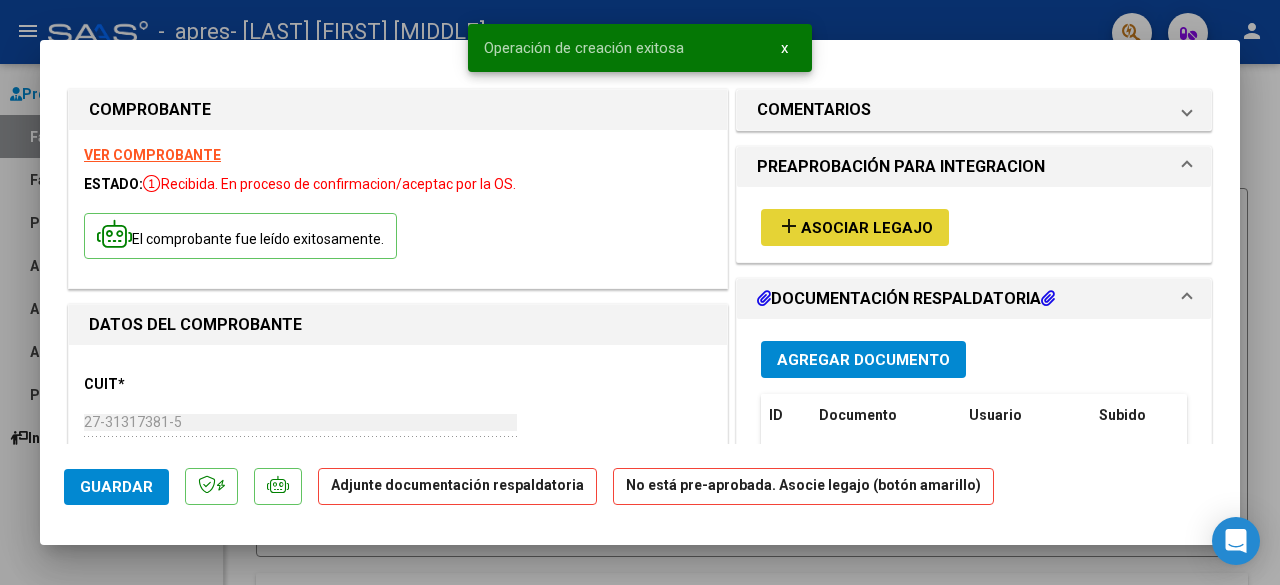 click on "Asociar Legajo" at bounding box center (867, 228) 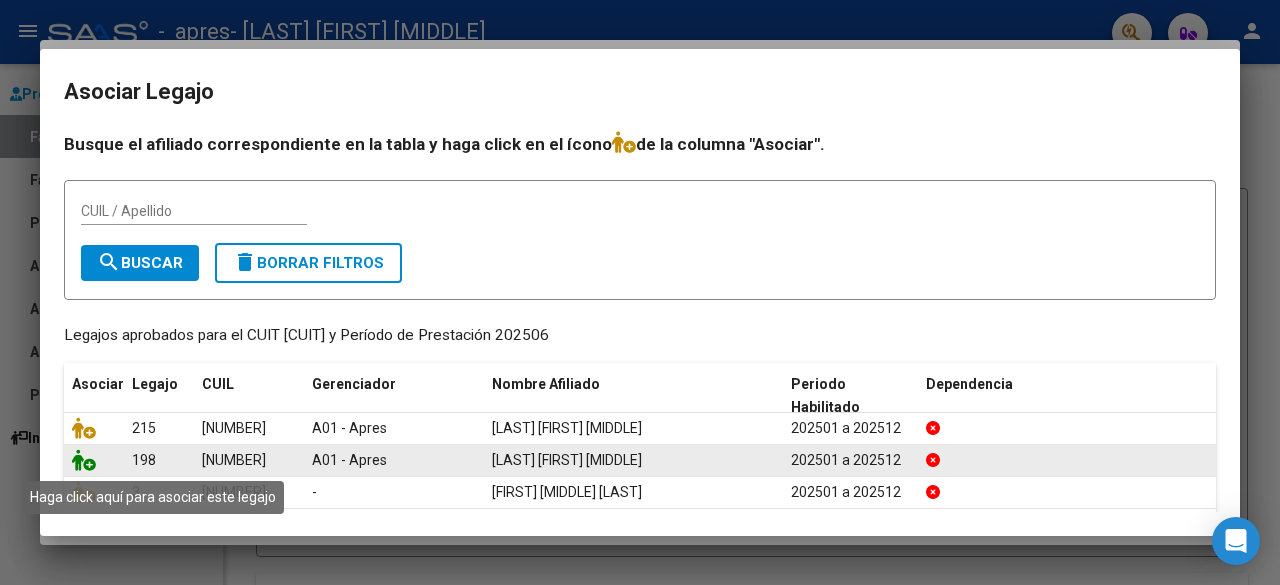 click 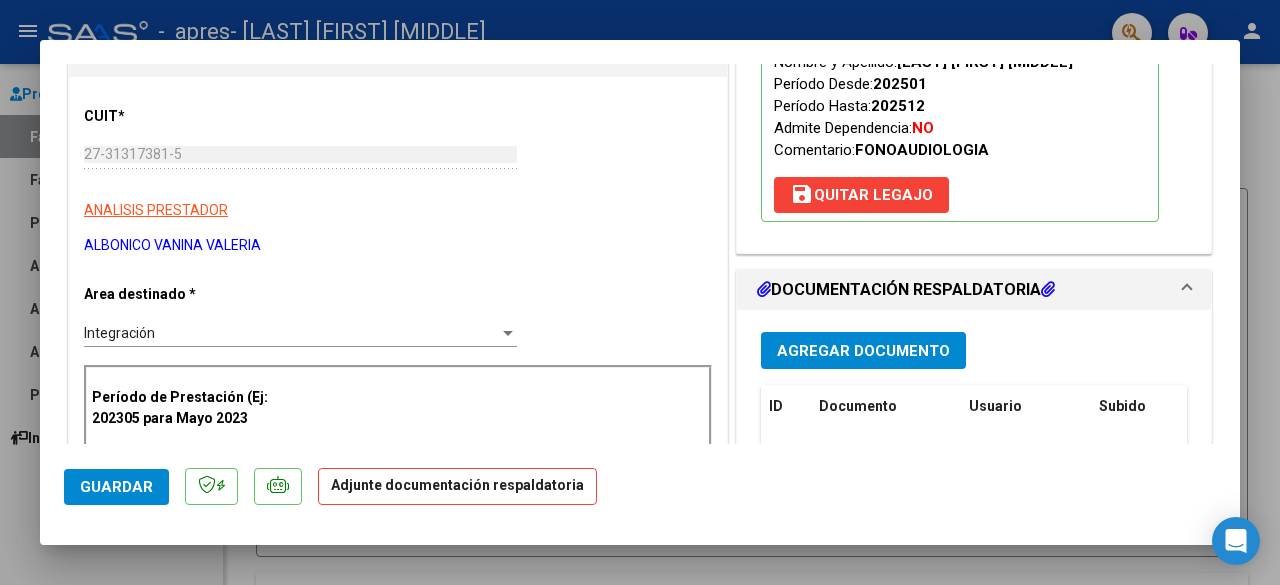 scroll, scrollTop: 264, scrollLeft: 0, axis: vertical 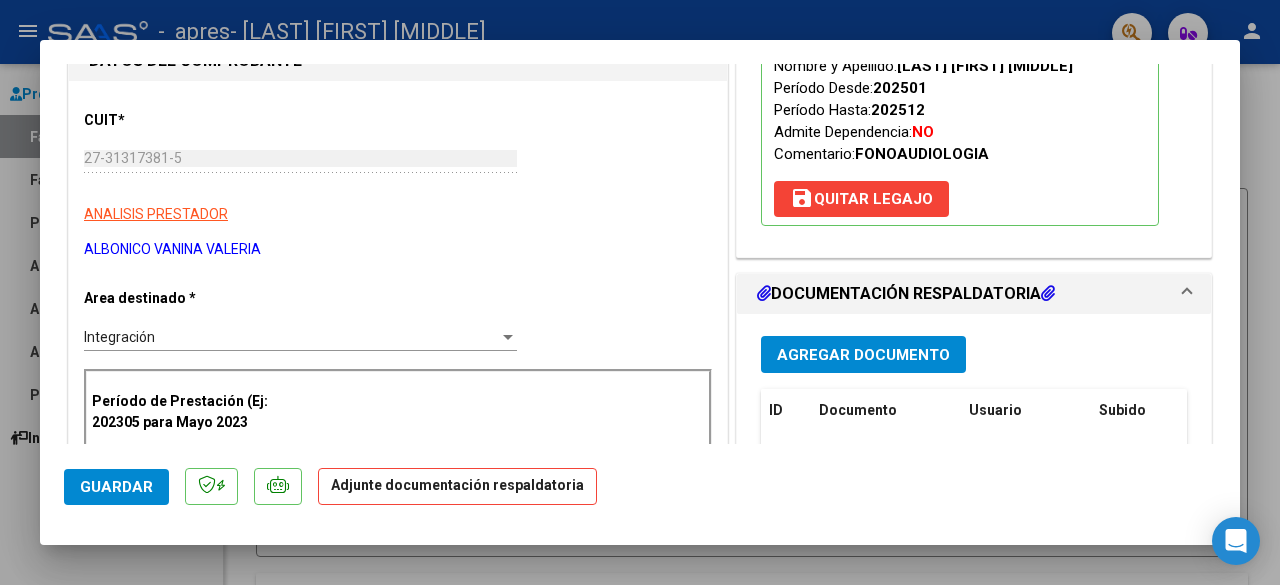 click on "Agregar Documento" at bounding box center [863, 355] 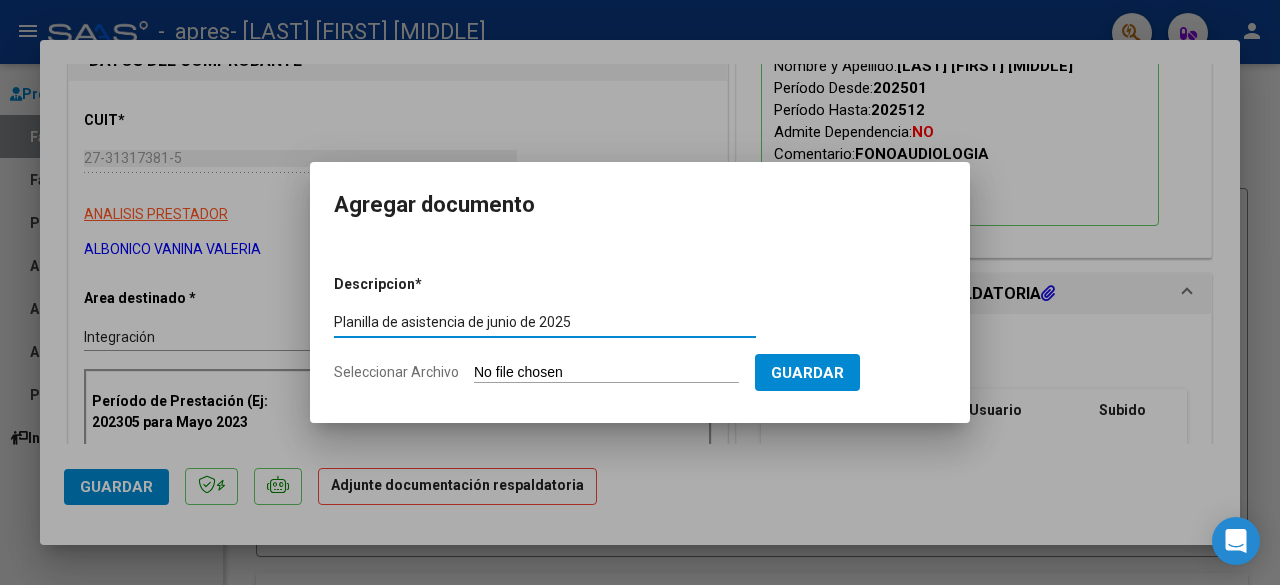 type on "Planilla de asistencia de junio de 2025" 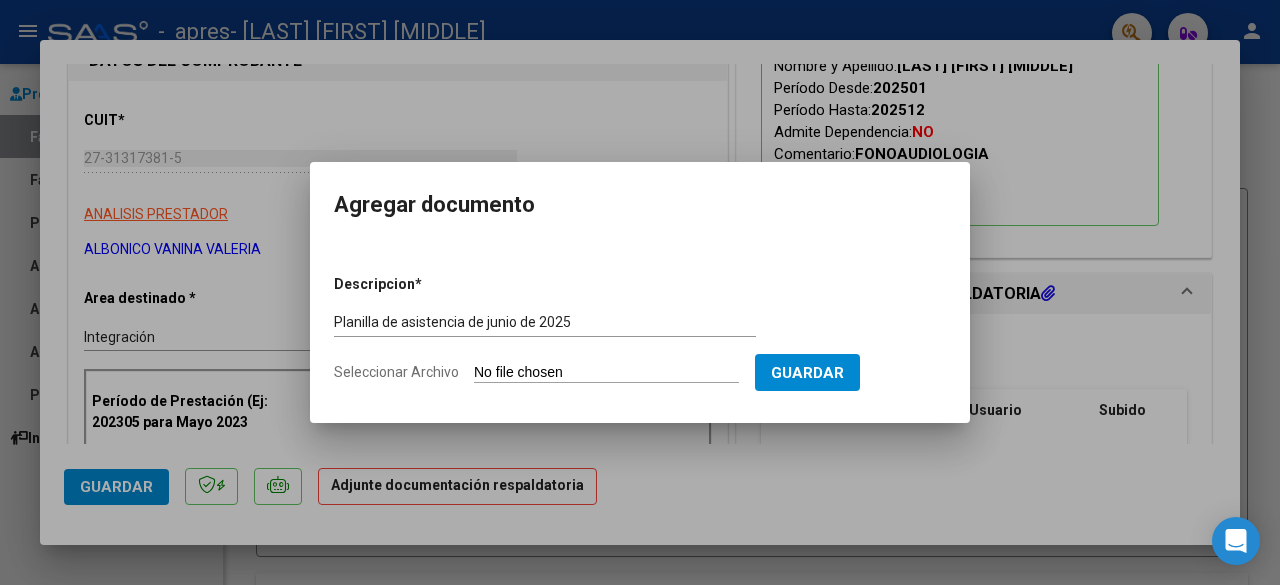 click on "Seleccionar Archivo" at bounding box center (606, 373) 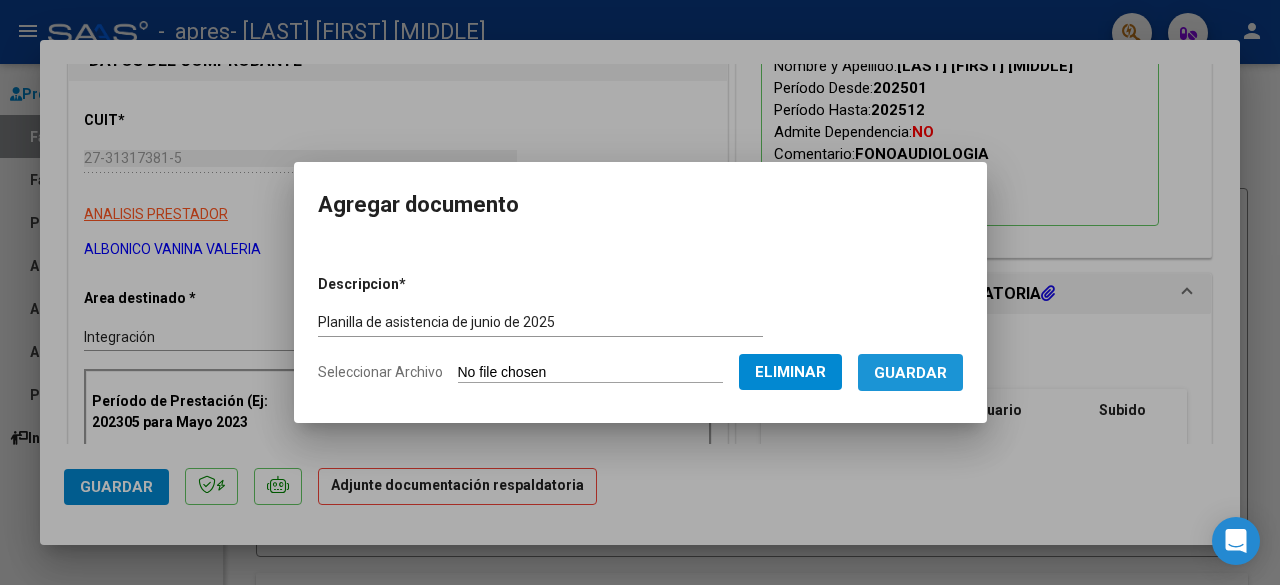 click on "Guardar" at bounding box center [910, 373] 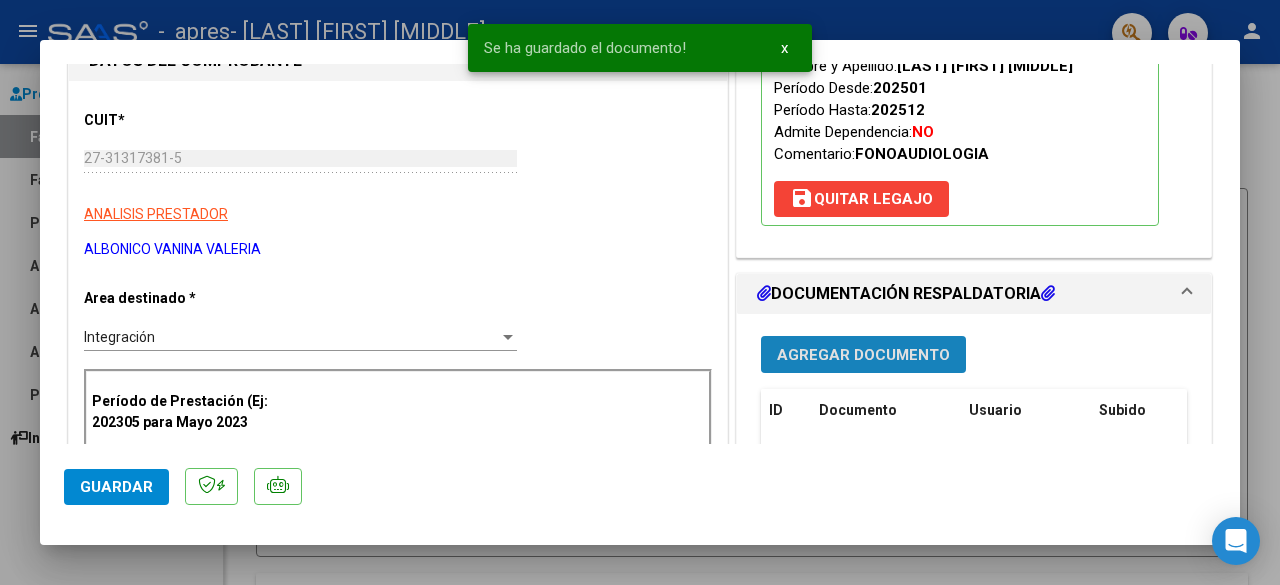 click on "Agregar Documento" at bounding box center [863, 355] 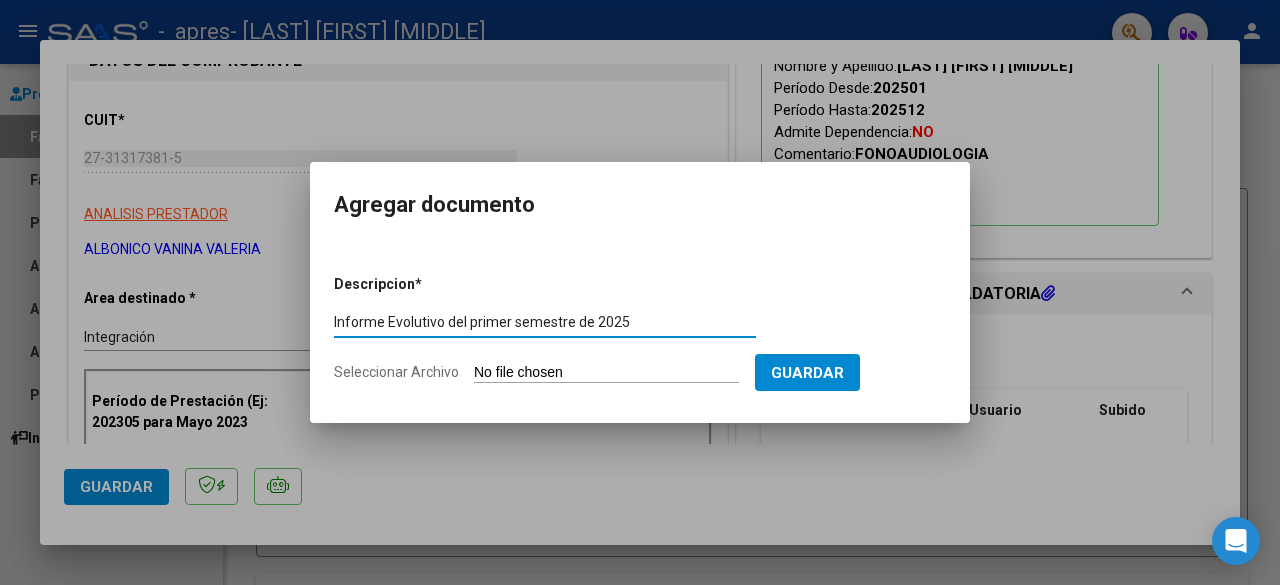 type on "Informe Evolutivo del primer semestre de 2025" 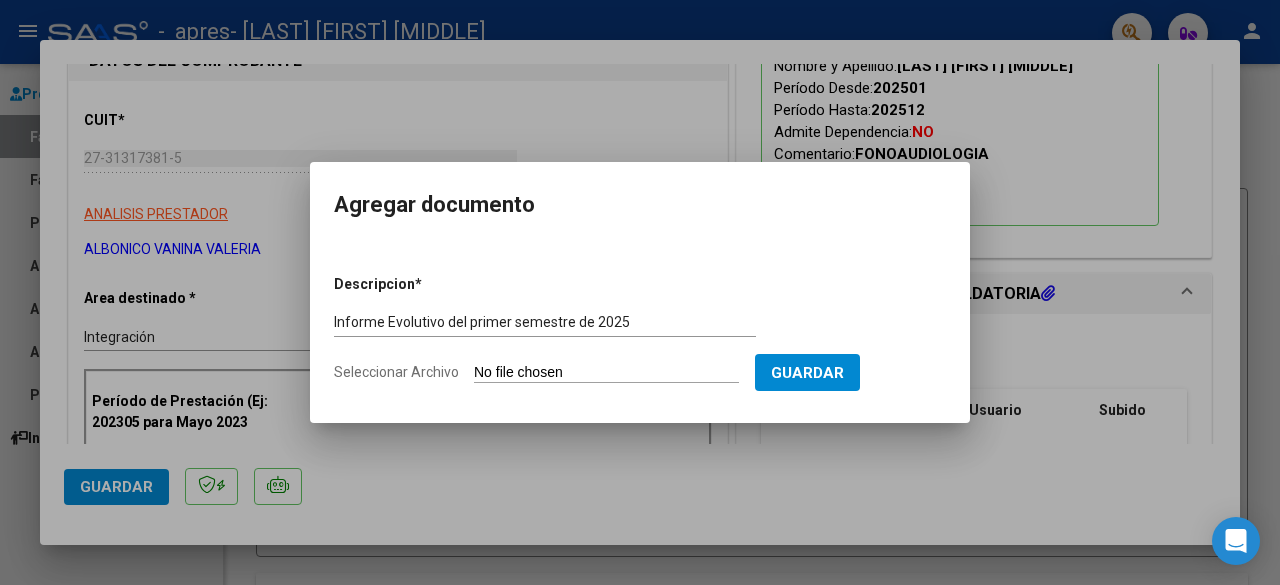 type on "C:\fakepath\[LAST], [FIRST]- Informe Evolutivo [MONTH] de 2025.pdf" 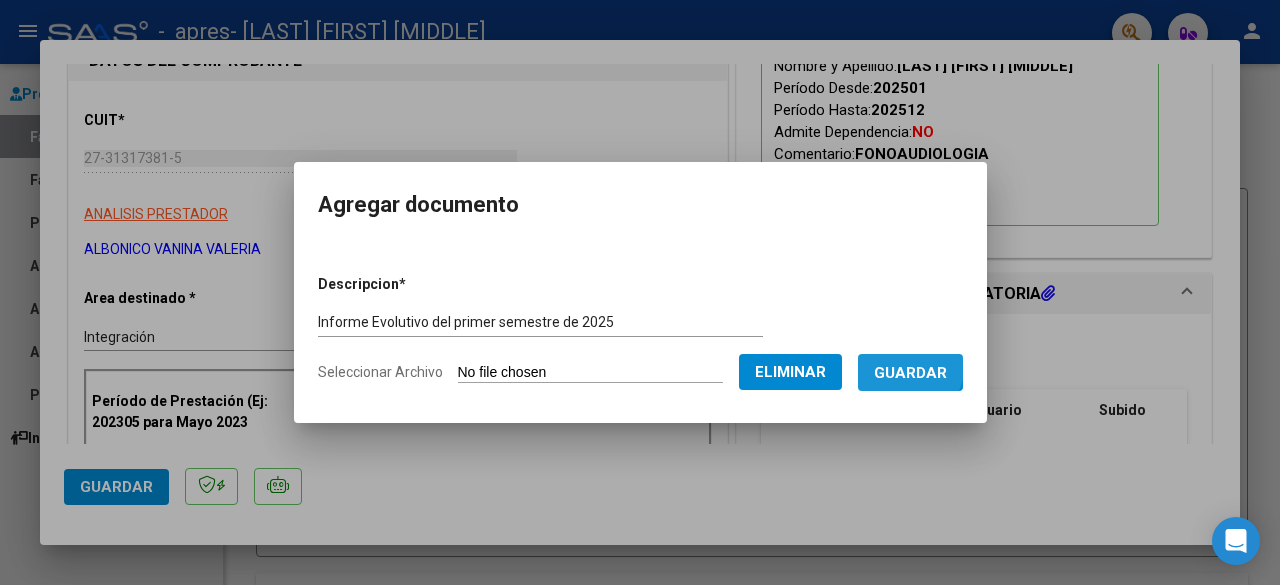 click on "Guardar" at bounding box center [910, 373] 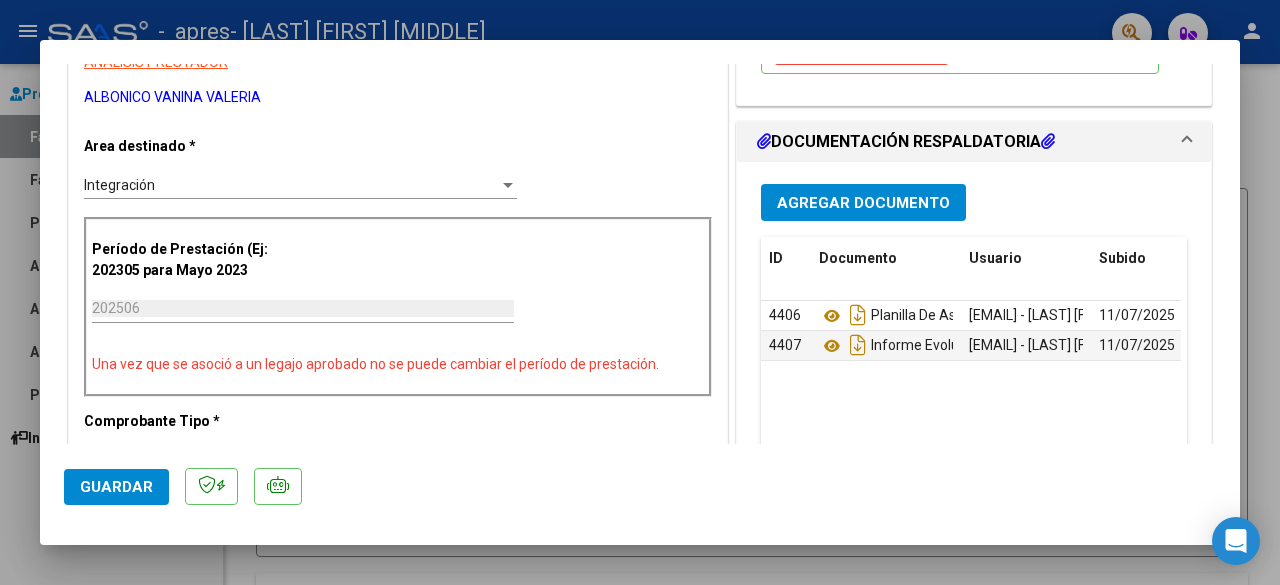 scroll, scrollTop: 420, scrollLeft: 0, axis: vertical 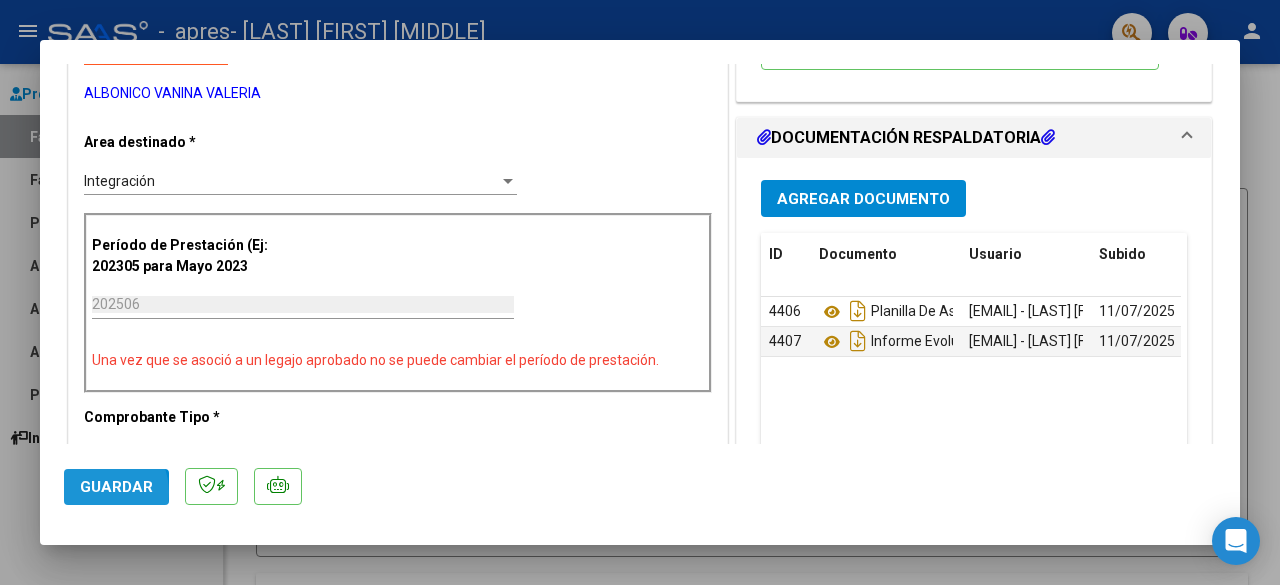click on "Guardar" 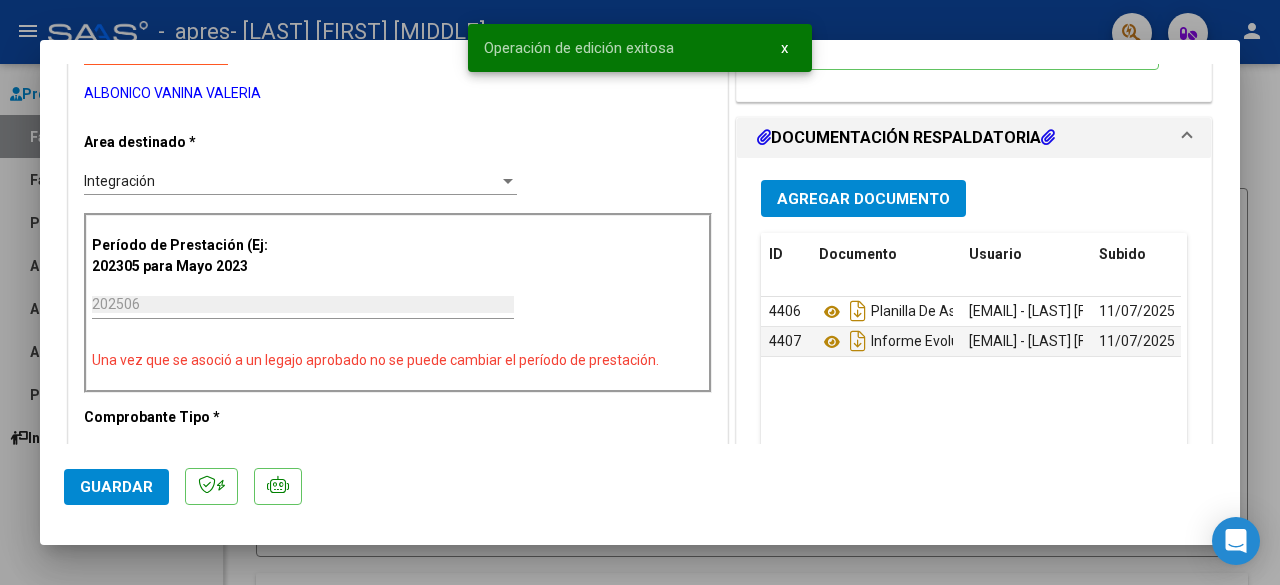 click at bounding box center (640, 292) 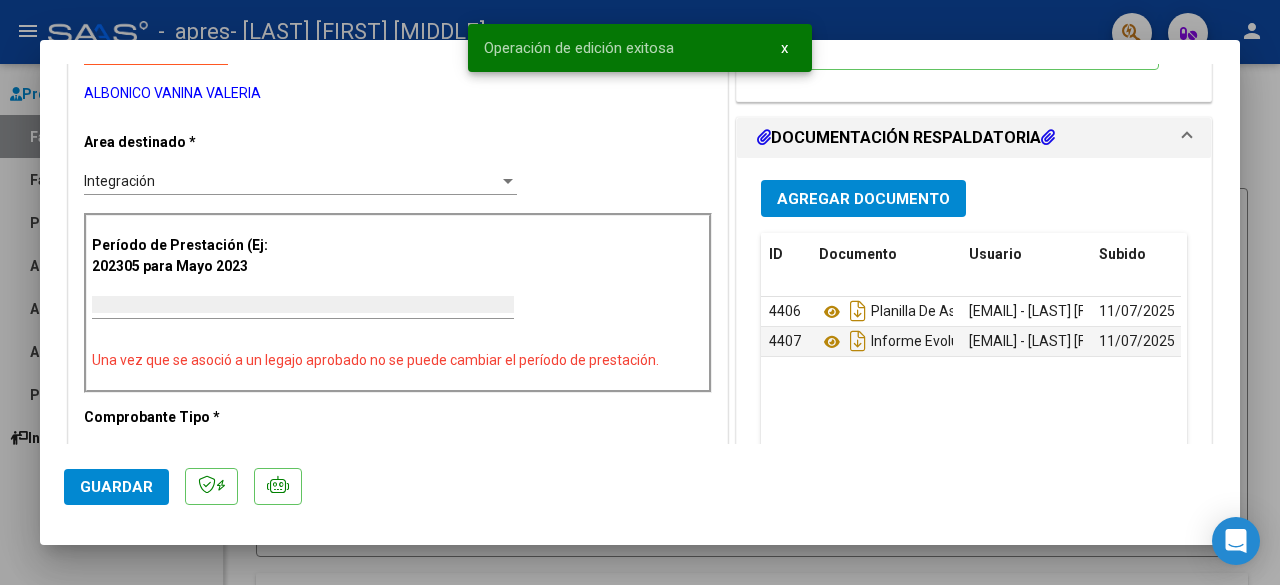 scroll, scrollTop: 0, scrollLeft: 0, axis: both 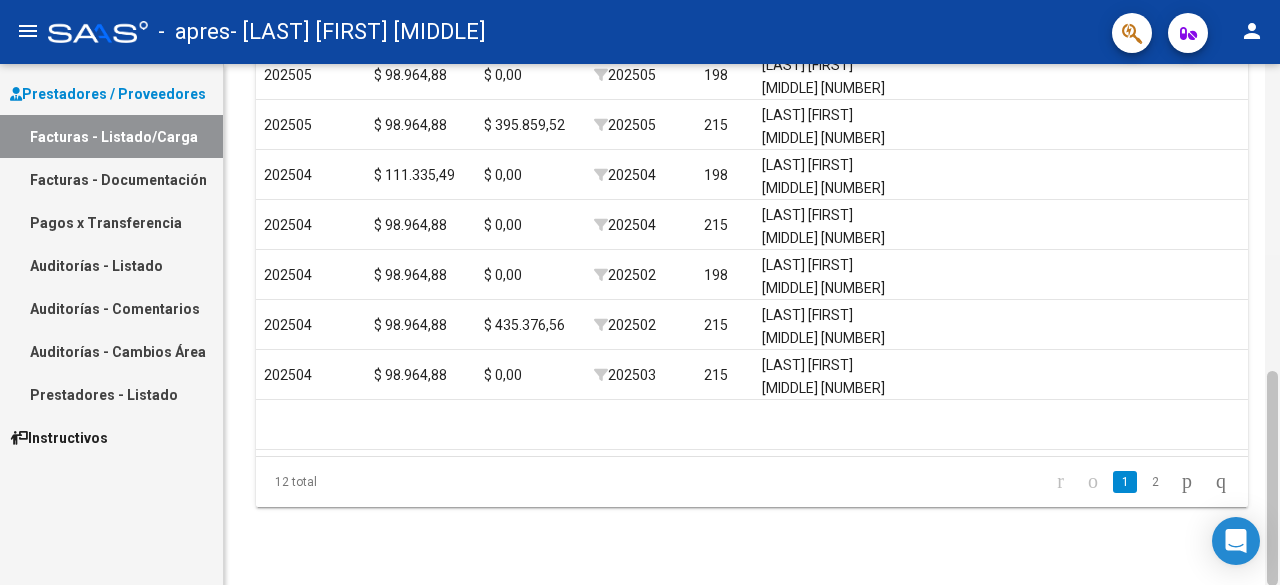 drag, startPoint x: 1279, startPoint y: 457, endPoint x: 1274, endPoint y: 409, distance: 48.259712 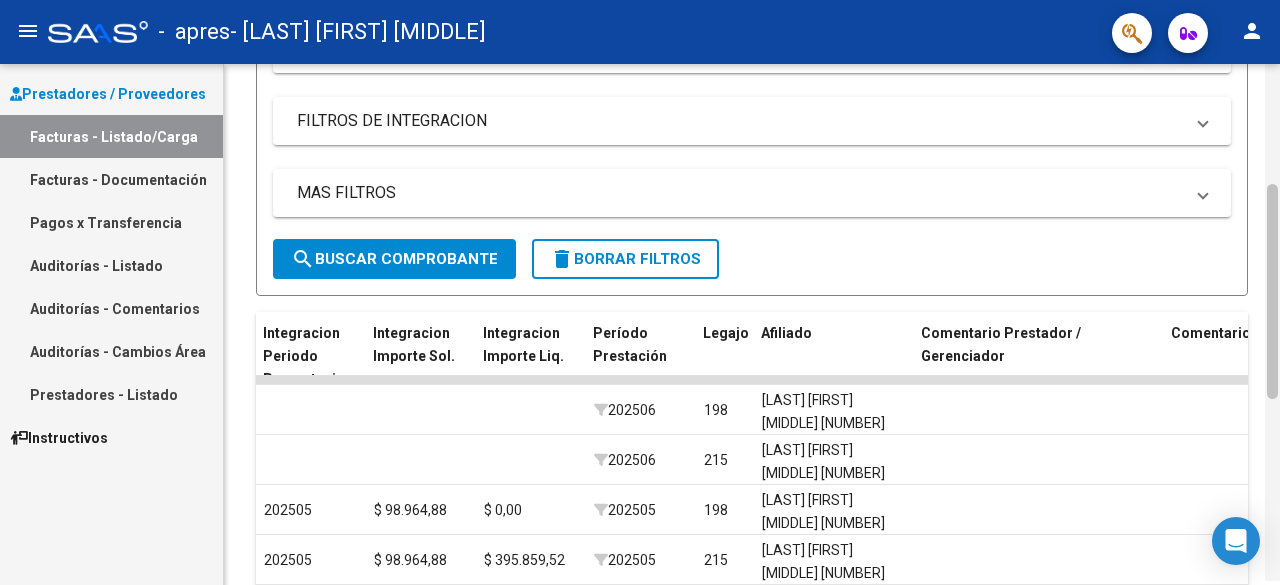 drag, startPoint x: 1274, startPoint y: 409, endPoint x: 1279, endPoint y: 227, distance: 182.06866 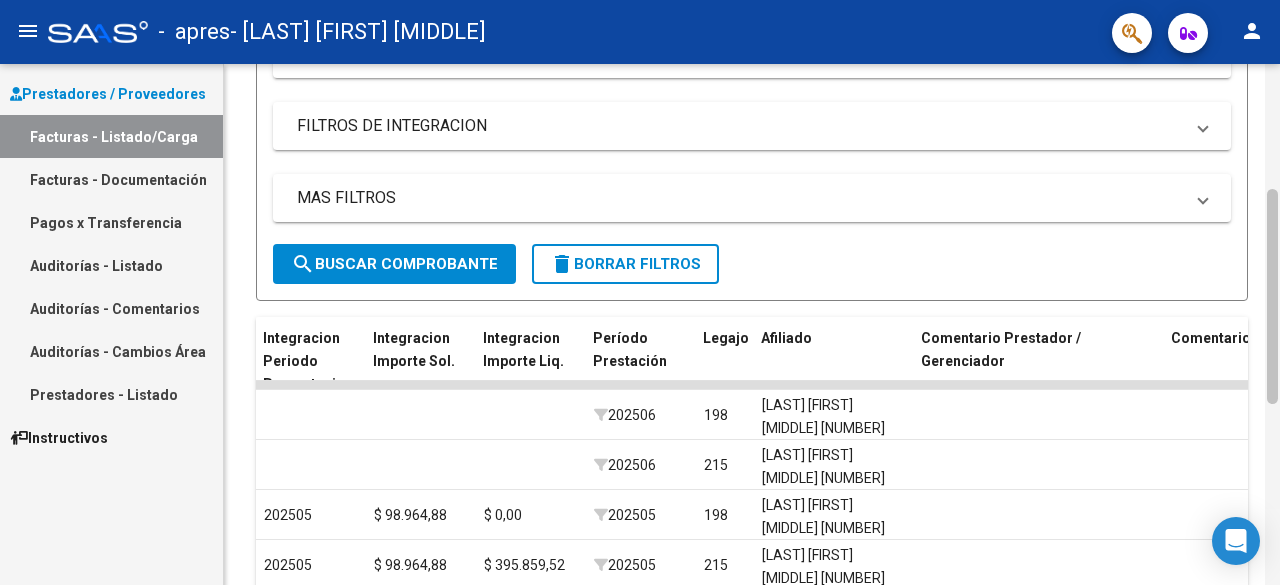 scroll, scrollTop: 742, scrollLeft: 0, axis: vertical 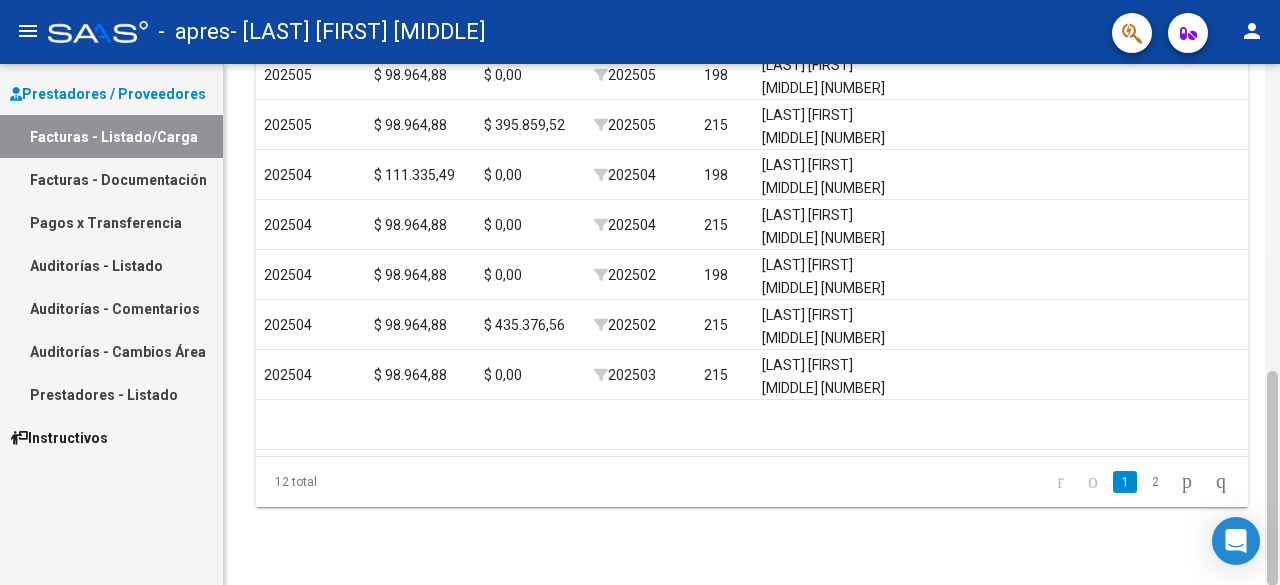 drag, startPoint x: 1279, startPoint y: 227, endPoint x: 1276, endPoint y: 159, distance: 68.06615 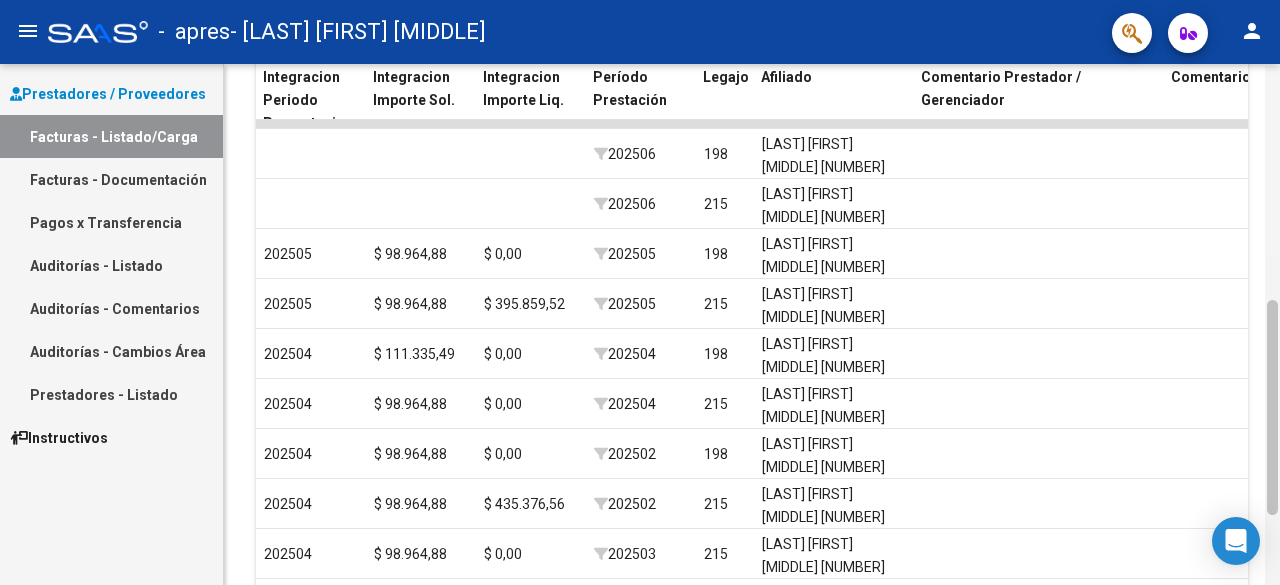 scroll, scrollTop: 568, scrollLeft: 0, axis: vertical 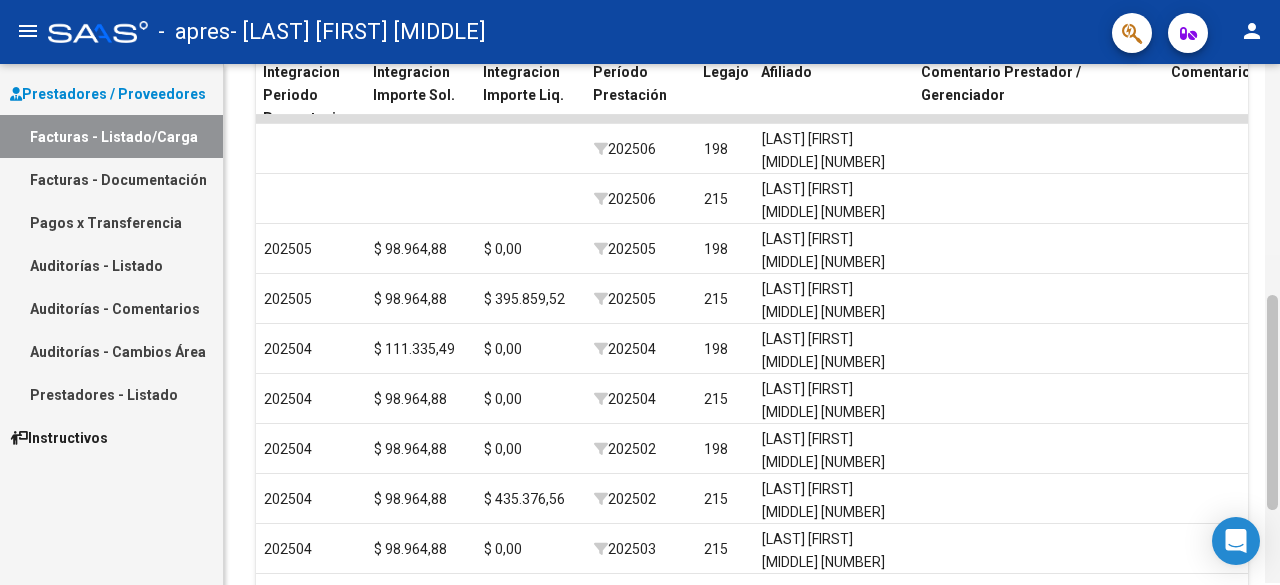 drag, startPoint x: 1273, startPoint y: 423, endPoint x: 1275, endPoint y: 351, distance: 72.02777 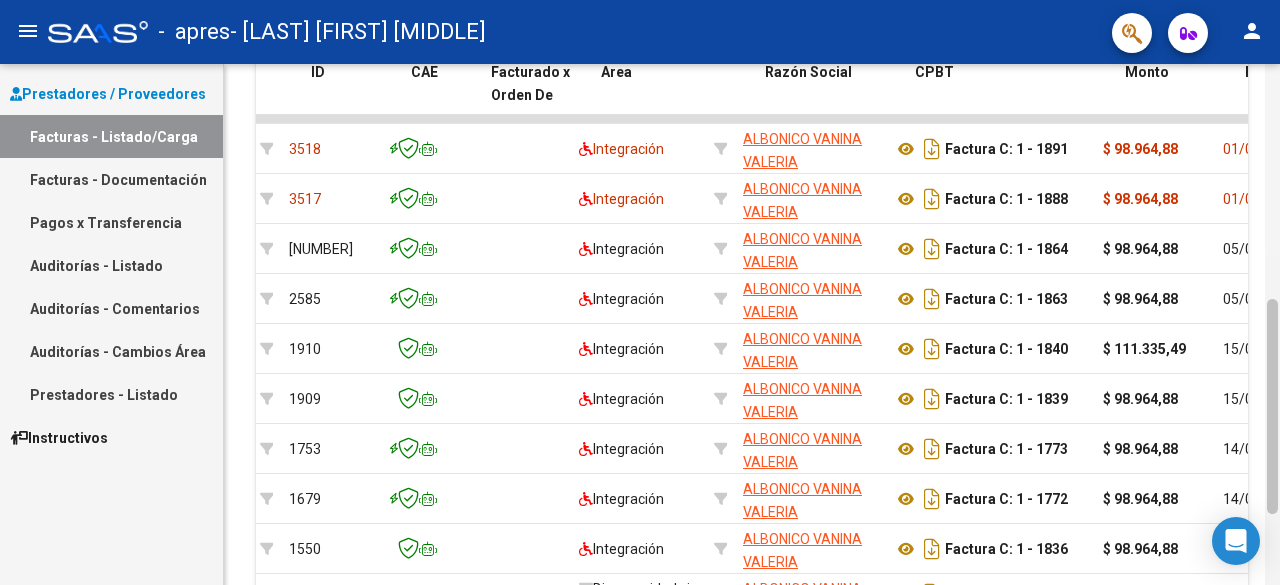 scroll, scrollTop: 0, scrollLeft: 0, axis: both 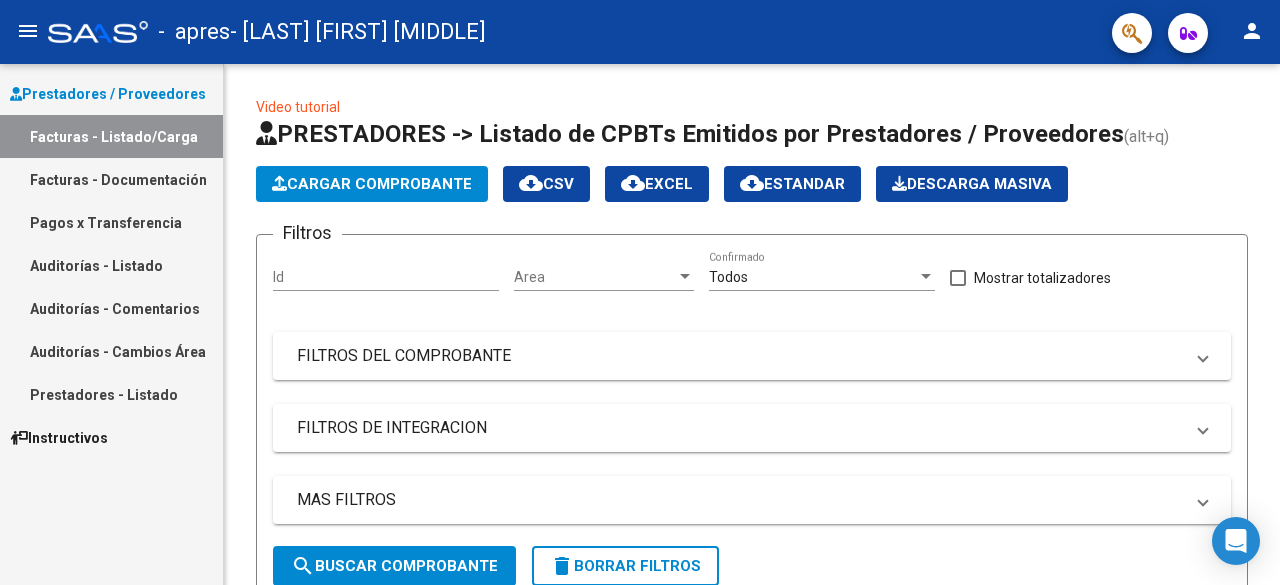 click on "person" 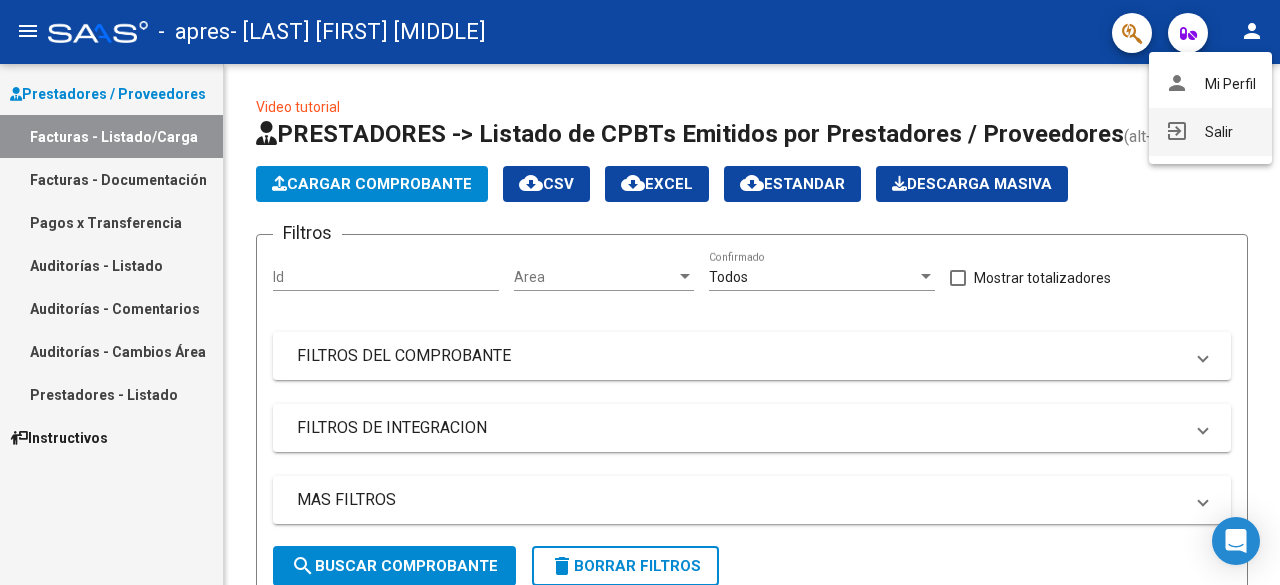 click on "exit_to_app  Salir" at bounding box center [1210, 132] 